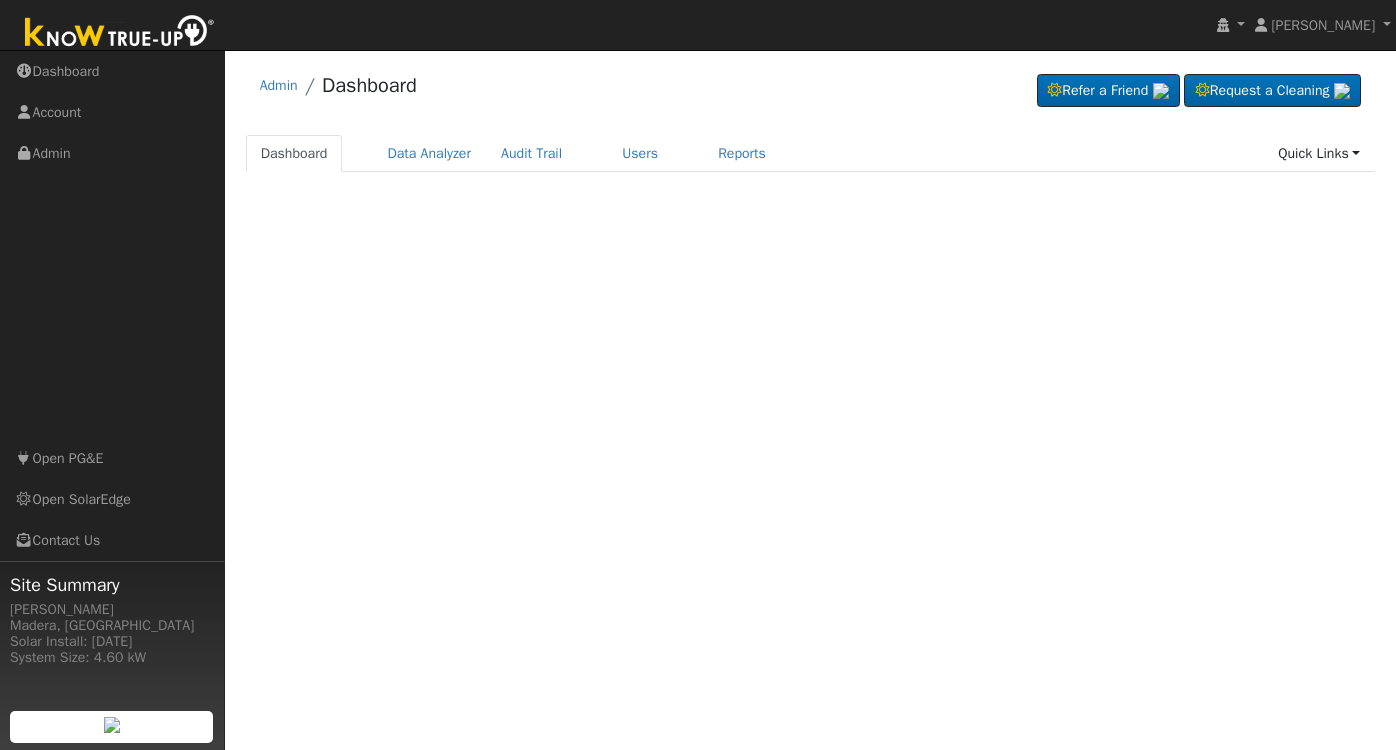 scroll, scrollTop: 0, scrollLeft: 0, axis: both 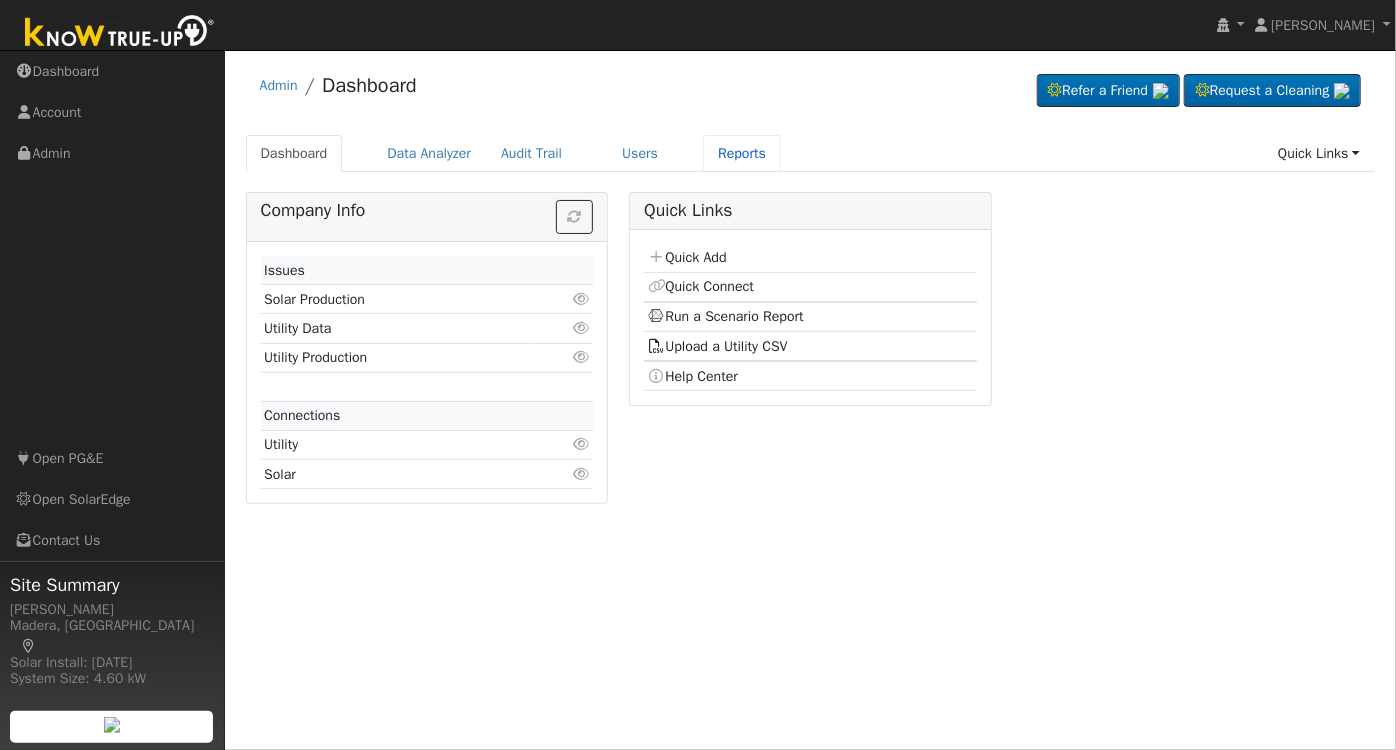 click on "Reports" at bounding box center (742, 153) 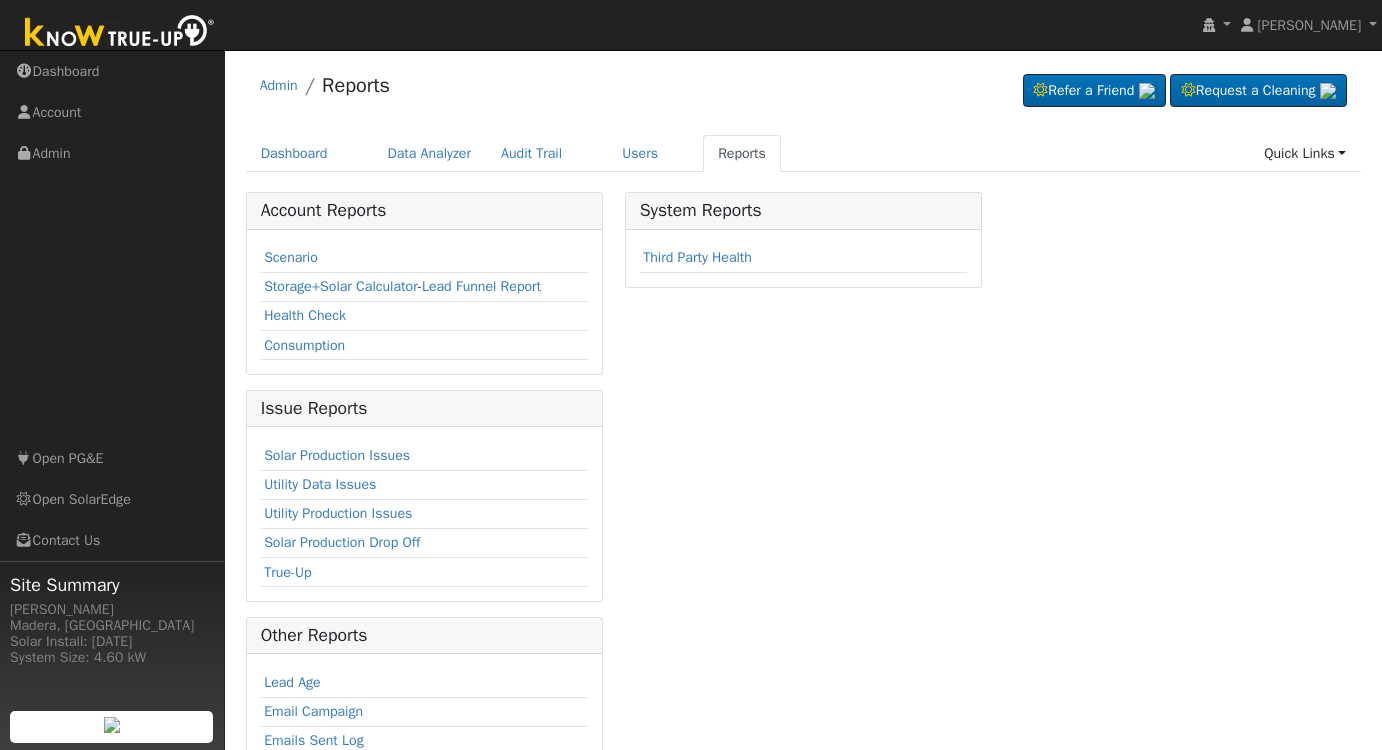 scroll, scrollTop: 0, scrollLeft: 0, axis: both 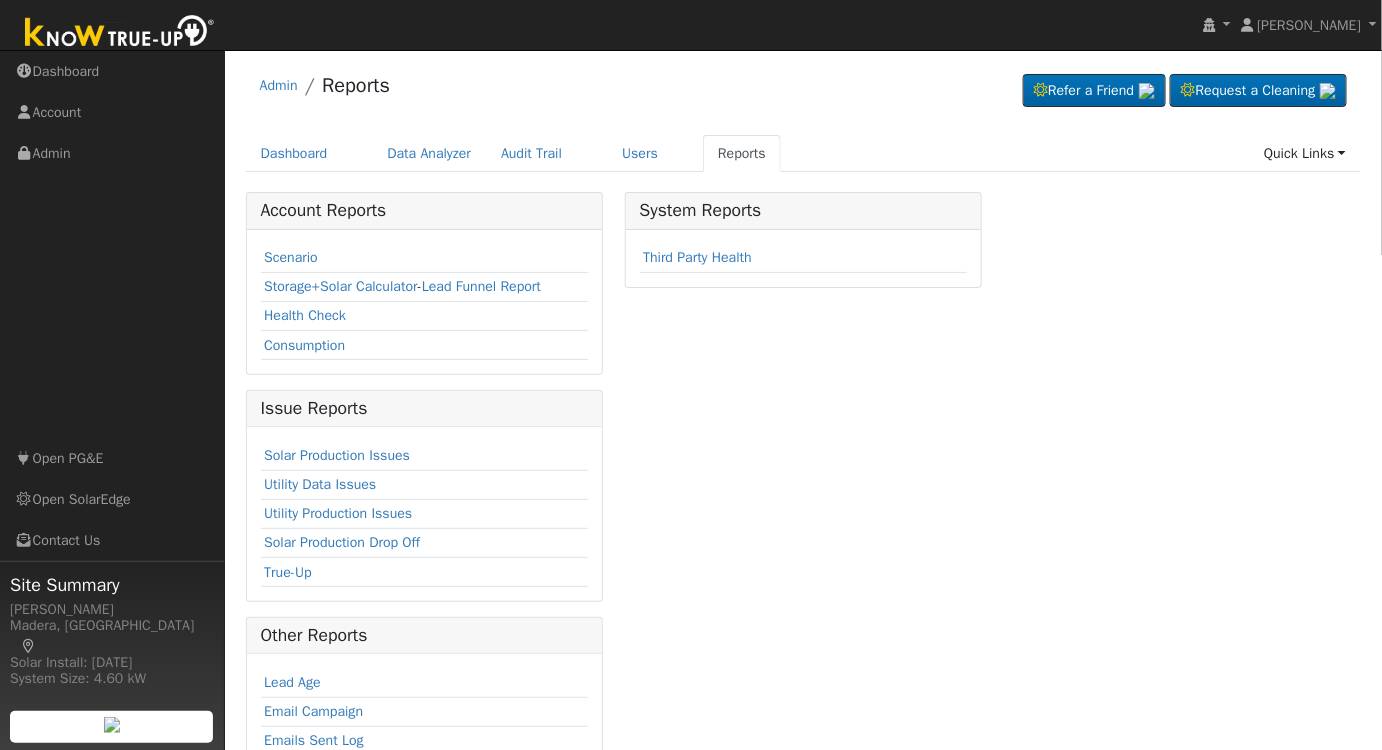 click on "Scenario" at bounding box center [291, 257] 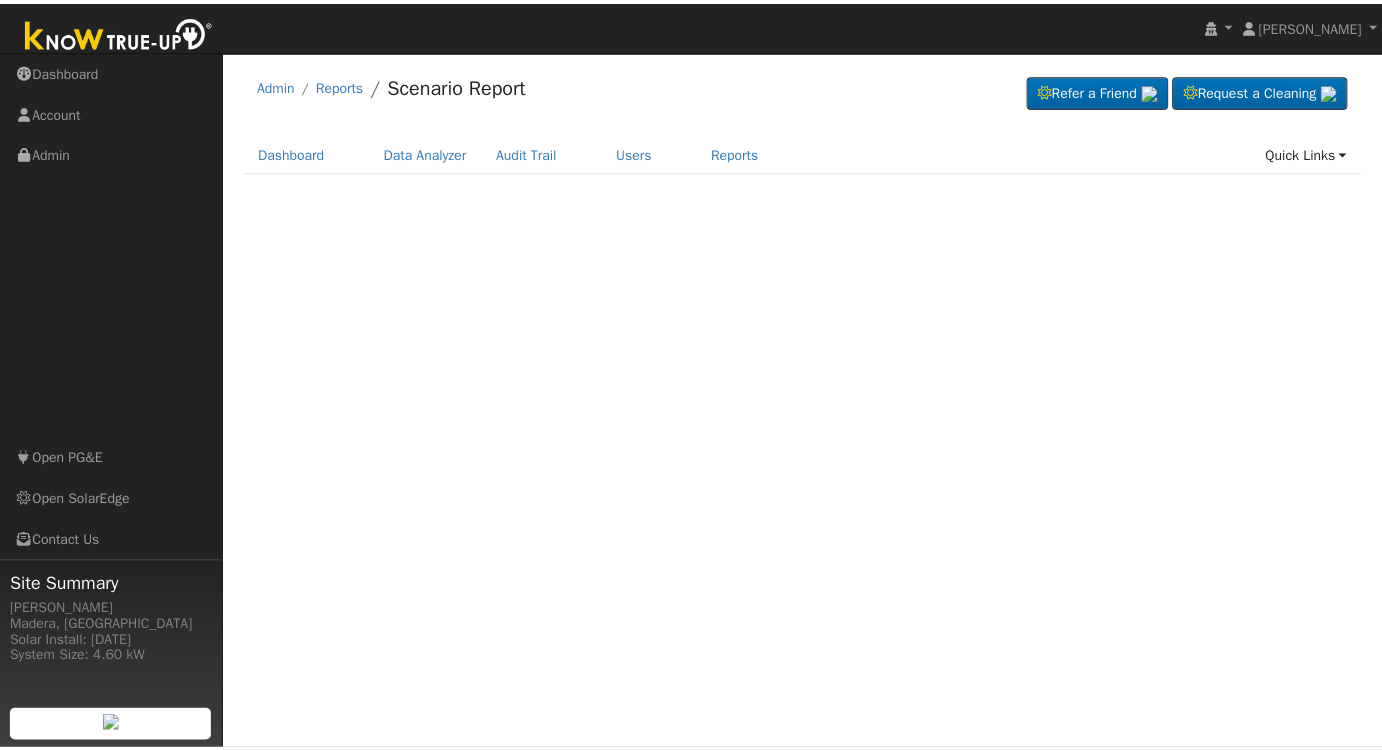 scroll, scrollTop: 0, scrollLeft: 0, axis: both 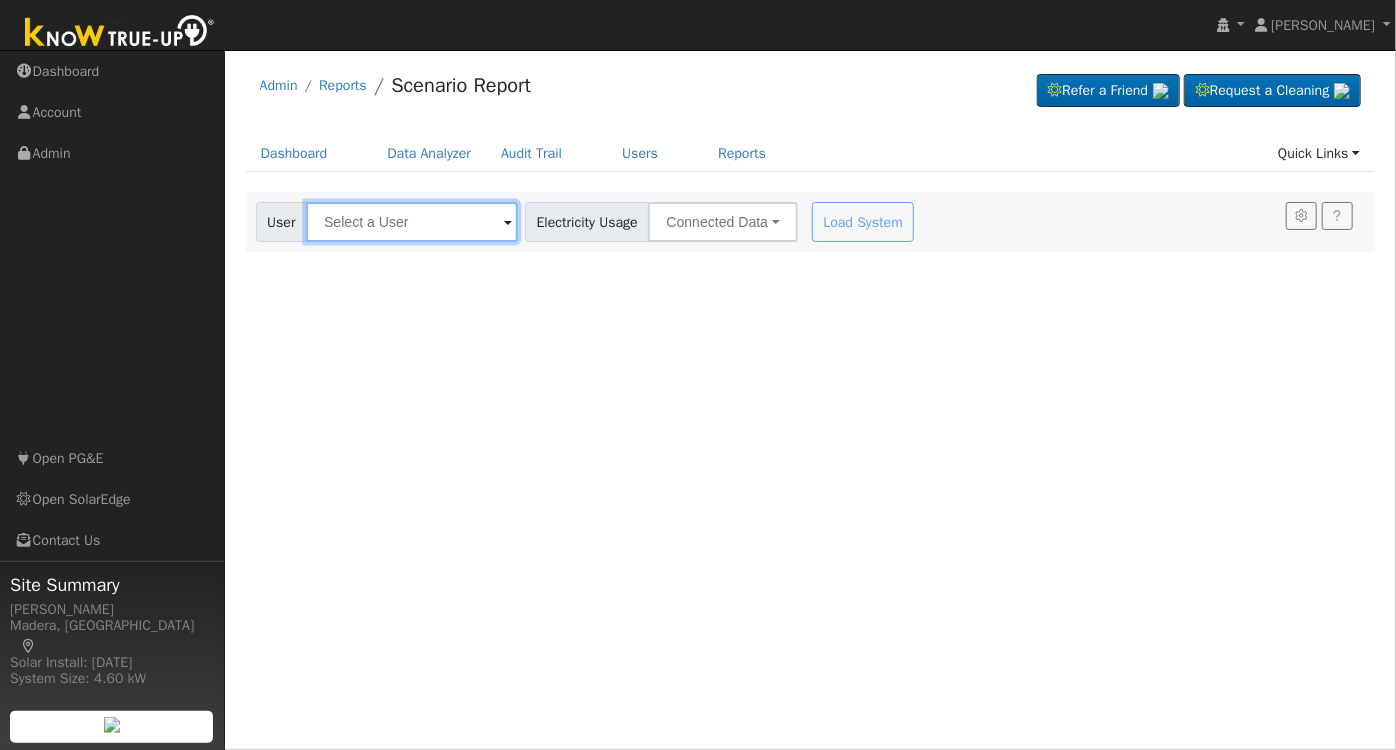 click at bounding box center [412, 222] 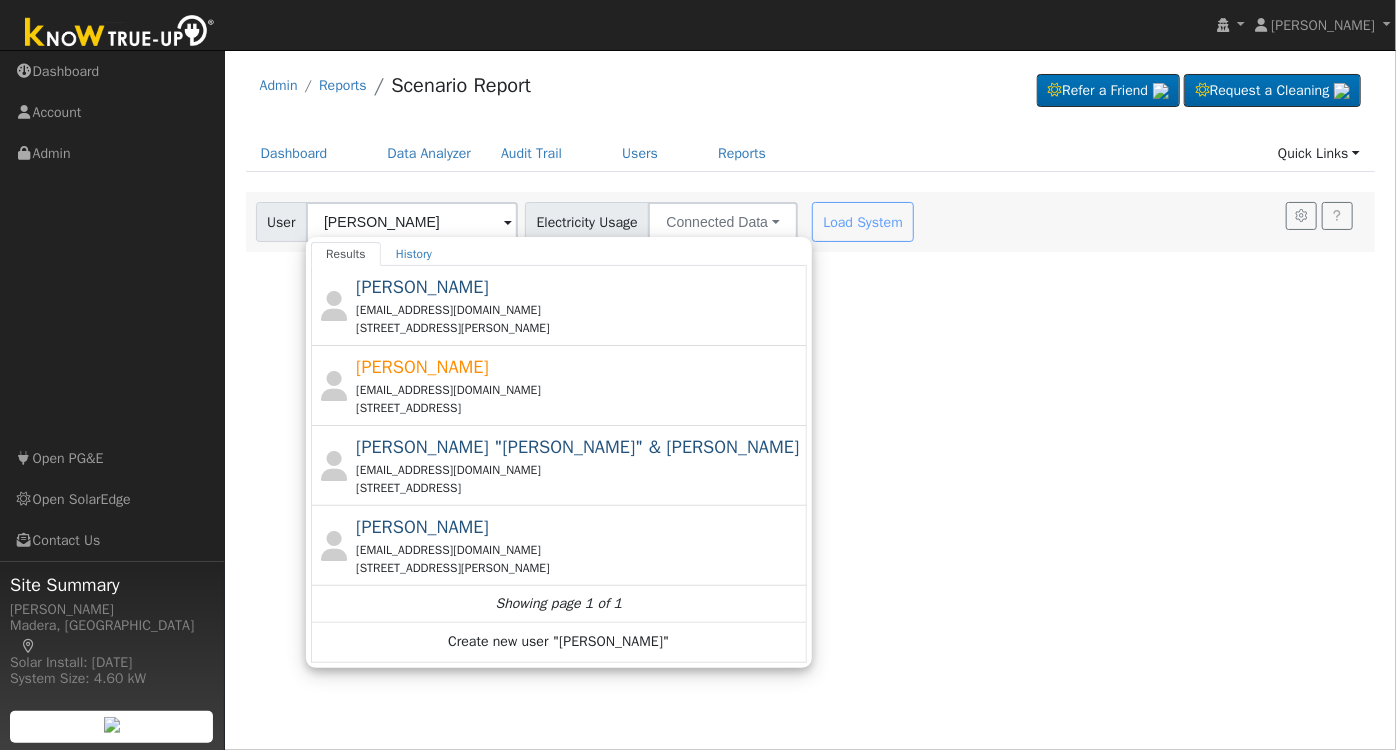 click on "Damon Kinton damonkinton@yahoo.com 10371 North Northstar Drive, Fresno, CA 93730" at bounding box center (579, 385) 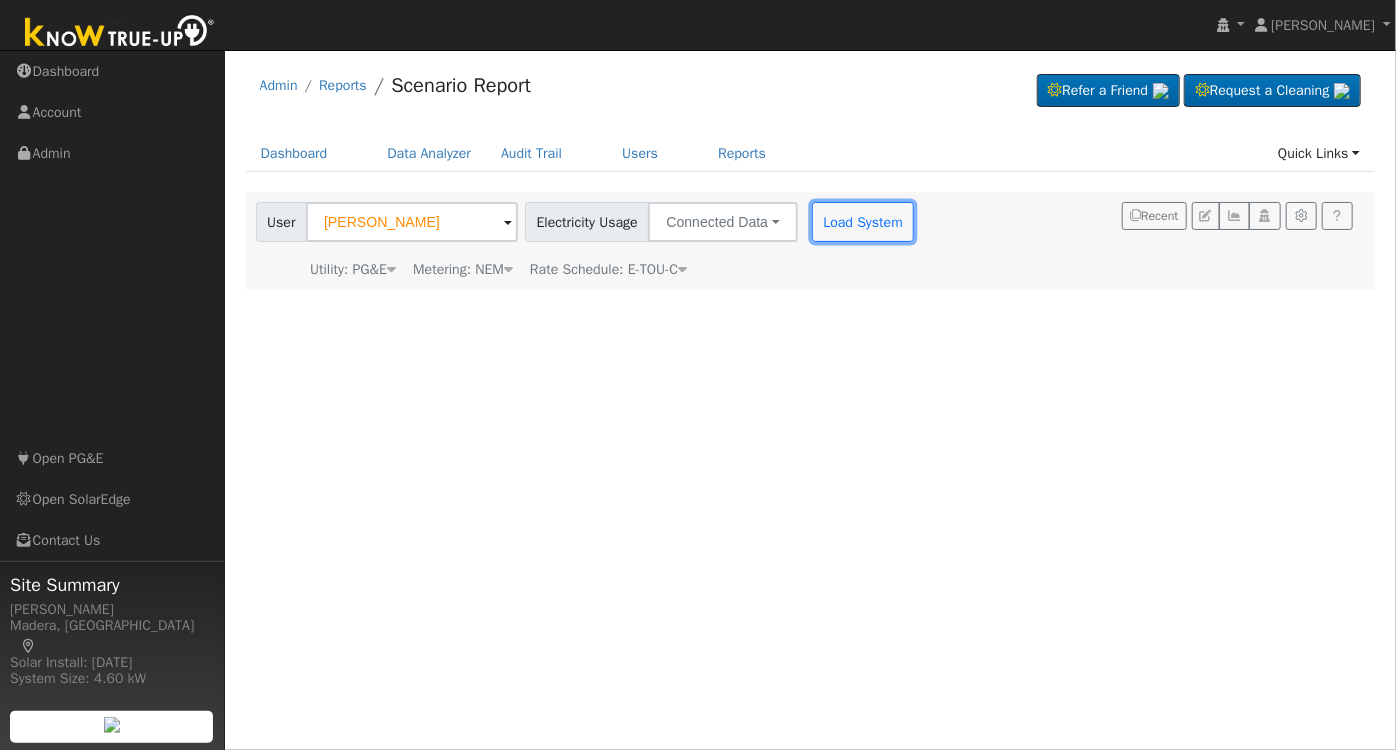 click on "Load System" at bounding box center (863, 222) 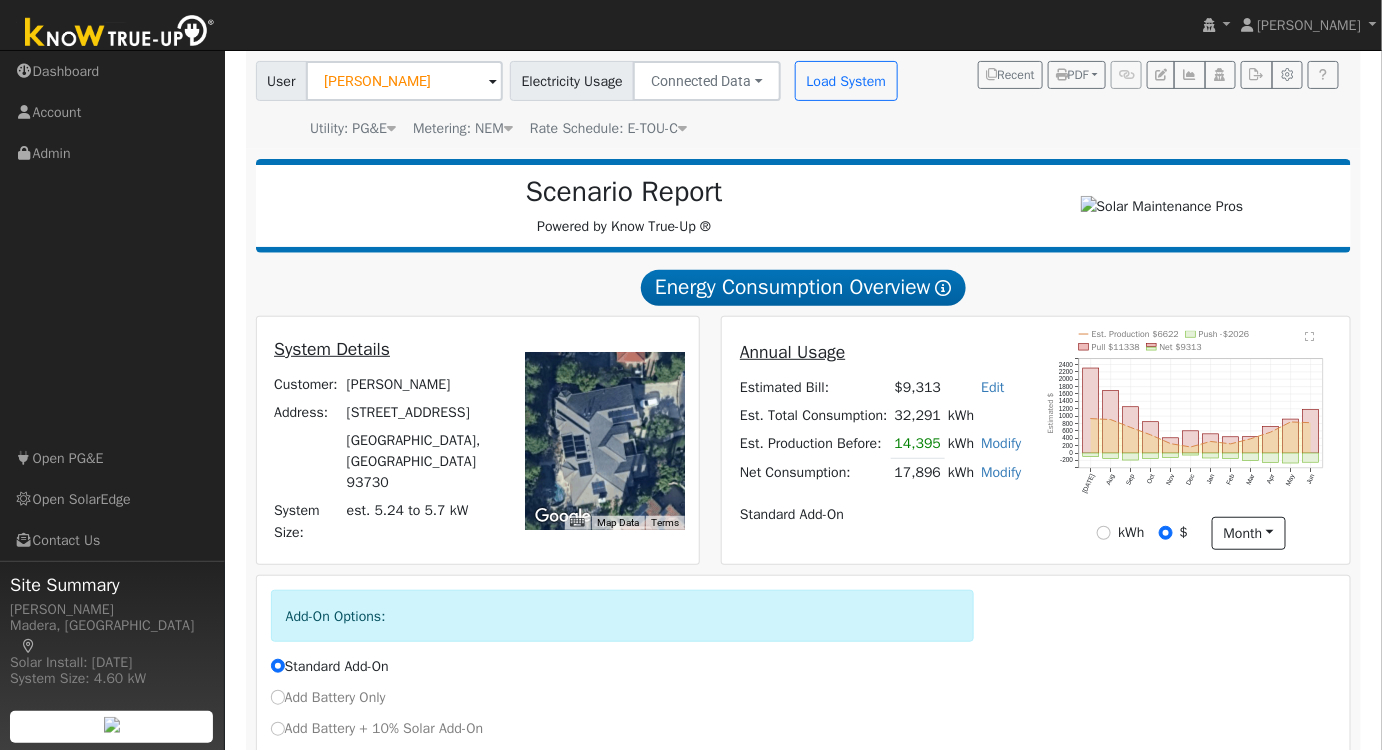 scroll, scrollTop: 304, scrollLeft: 0, axis: vertical 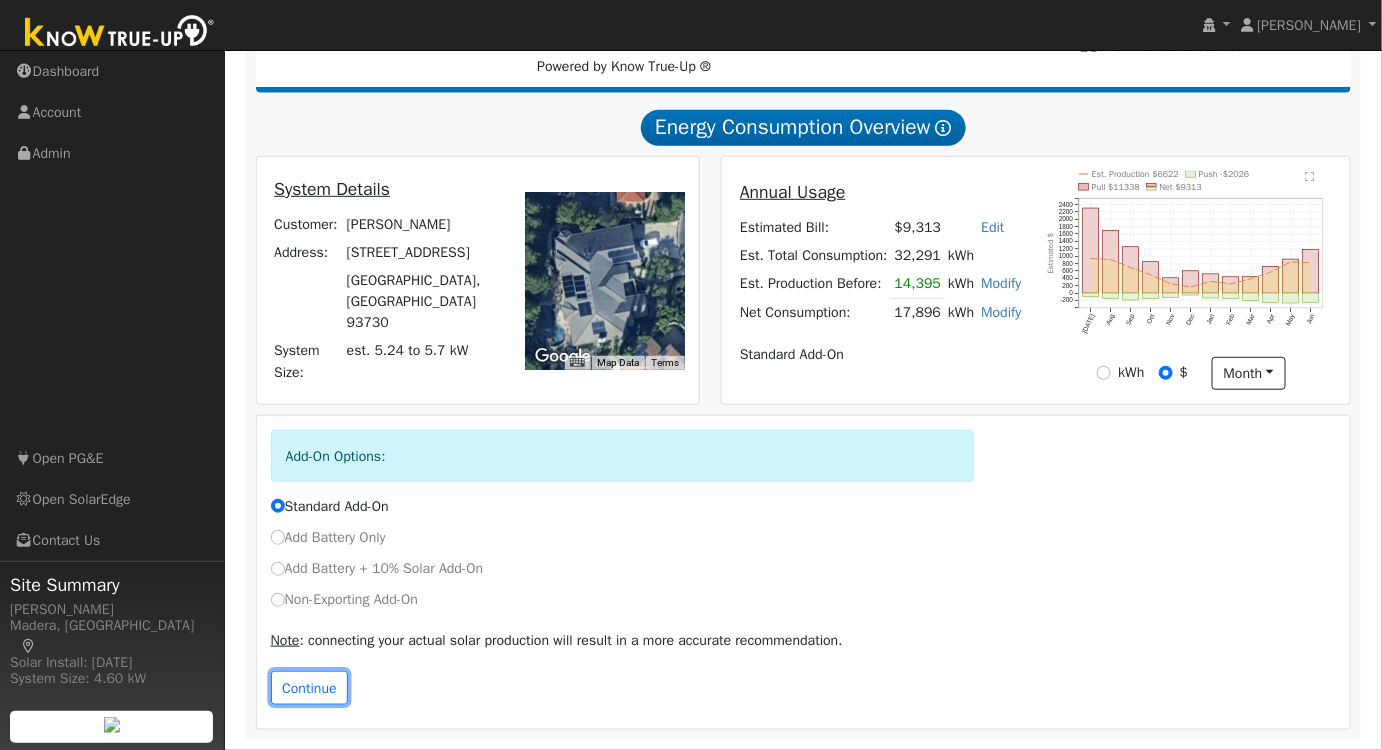 click on "Continue" at bounding box center (310, 688) 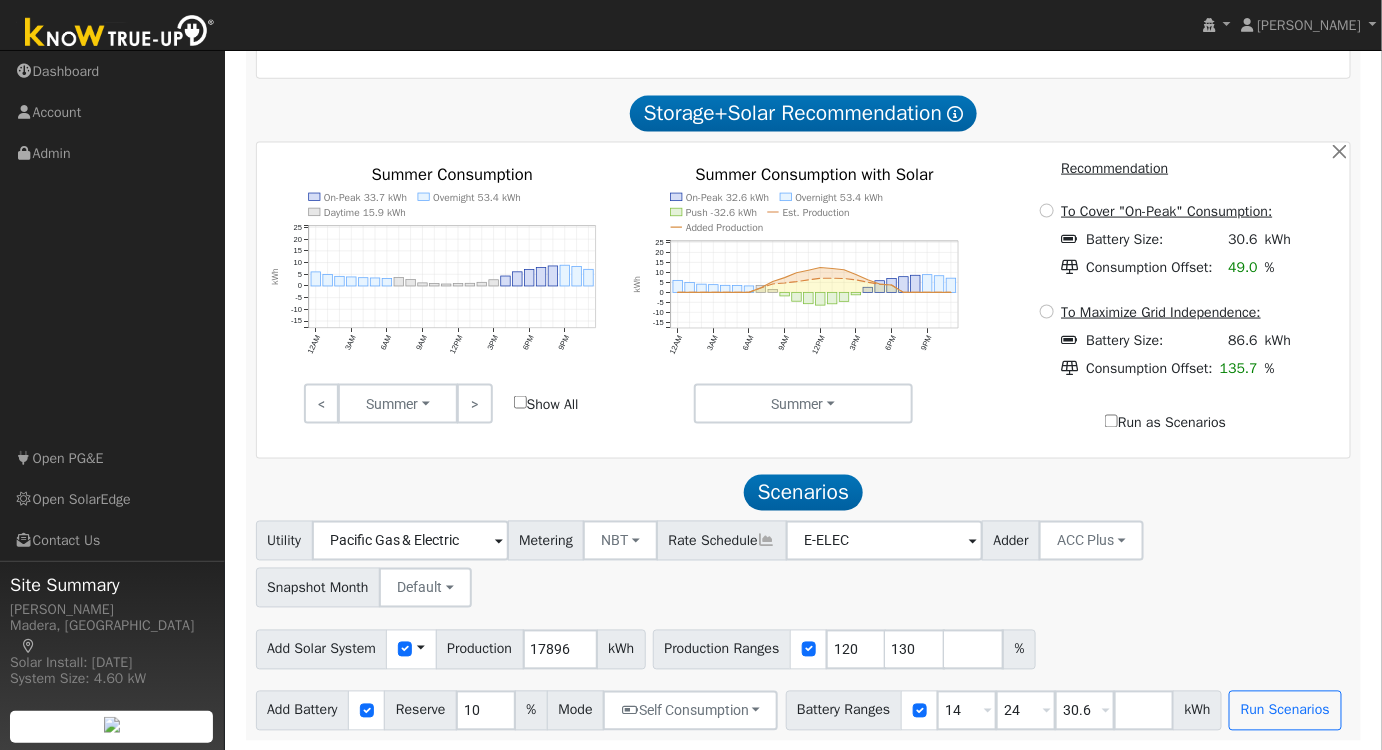 scroll, scrollTop: 861, scrollLeft: 0, axis: vertical 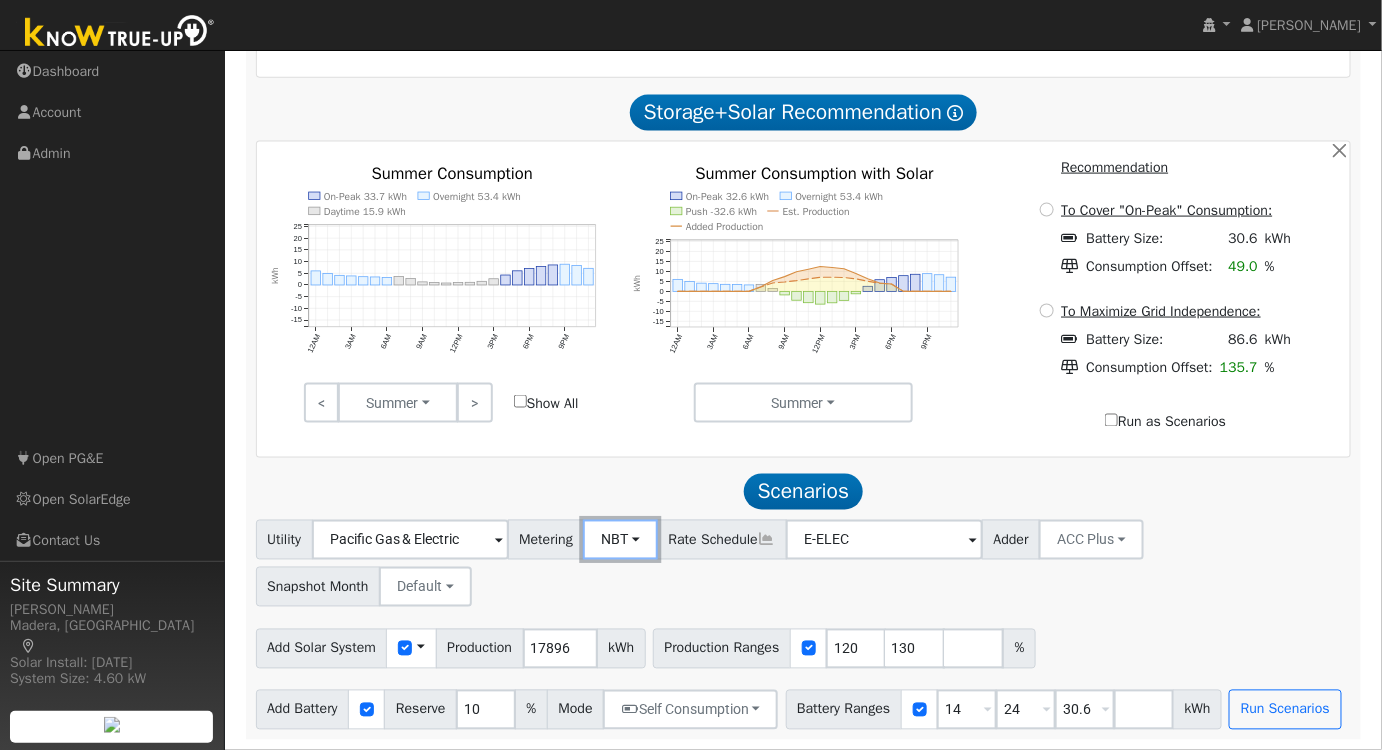 click on "NBT" at bounding box center [620, 540] 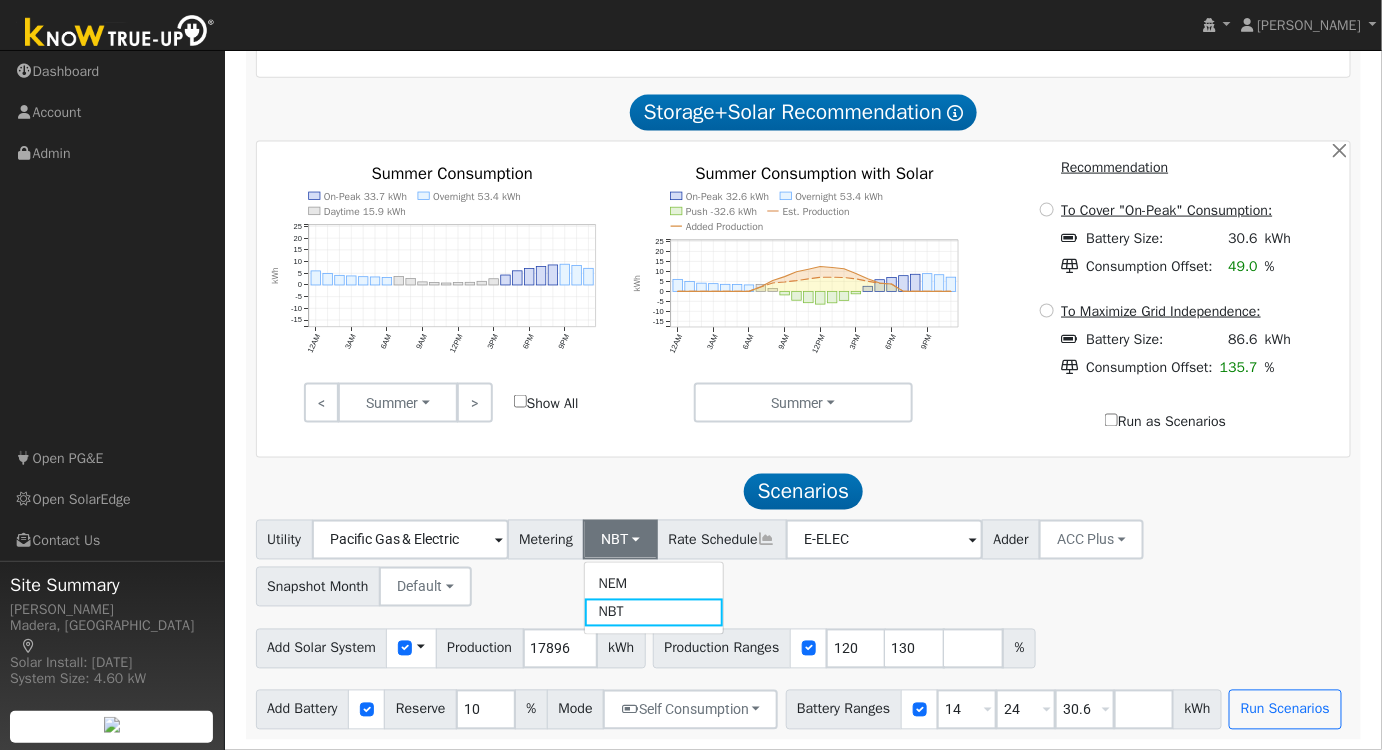 click on "NEM" at bounding box center (654, 584) 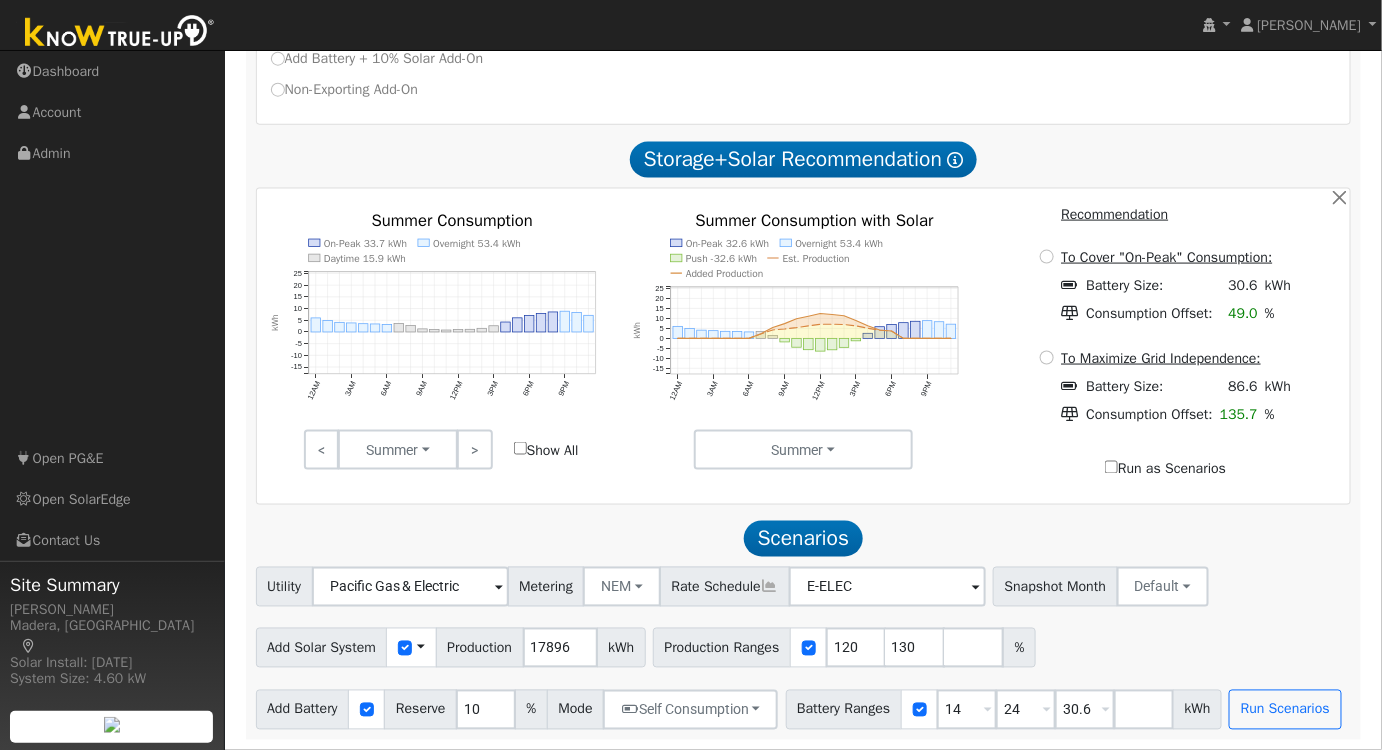 scroll, scrollTop: 814, scrollLeft: 0, axis: vertical 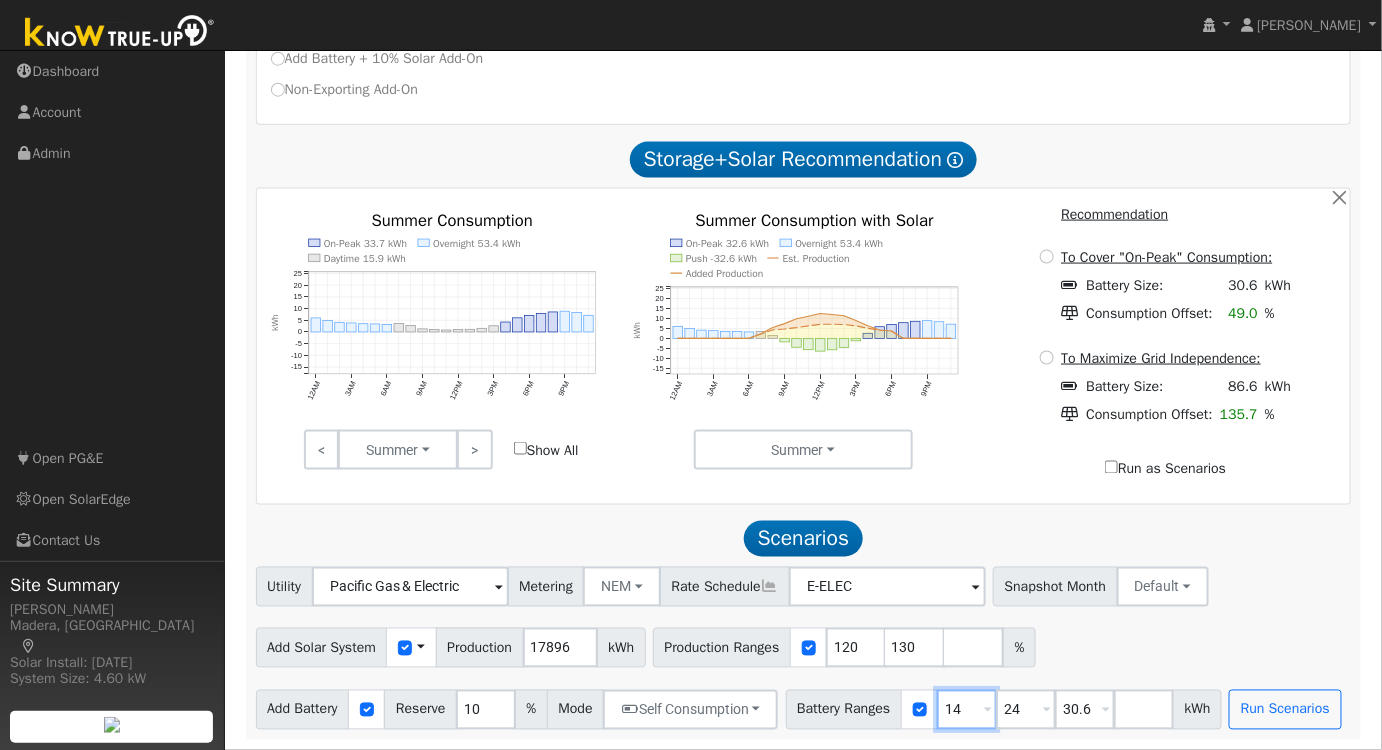 drag, startPoint x: 970, startPoint y: 712, endPoint x: 874, endPoint y: 716, distance: 96.0833 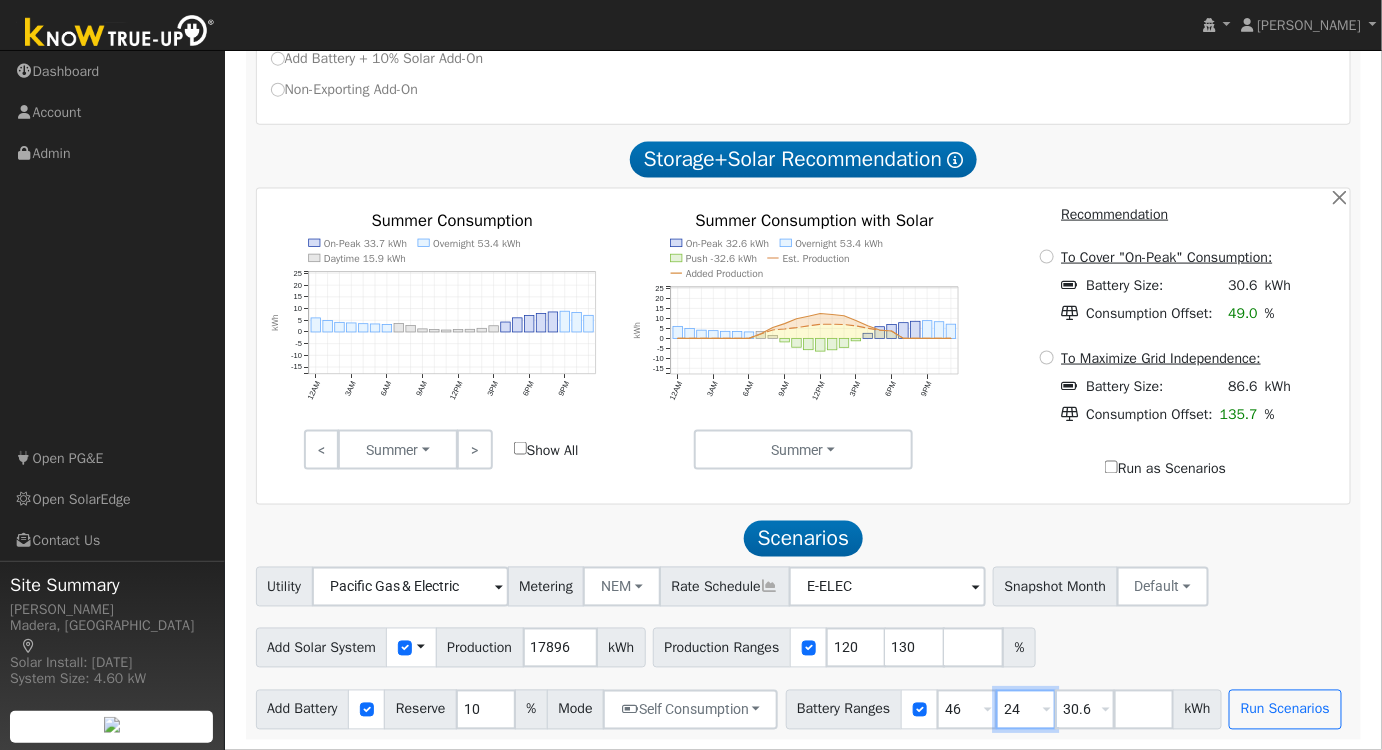 type on "24" 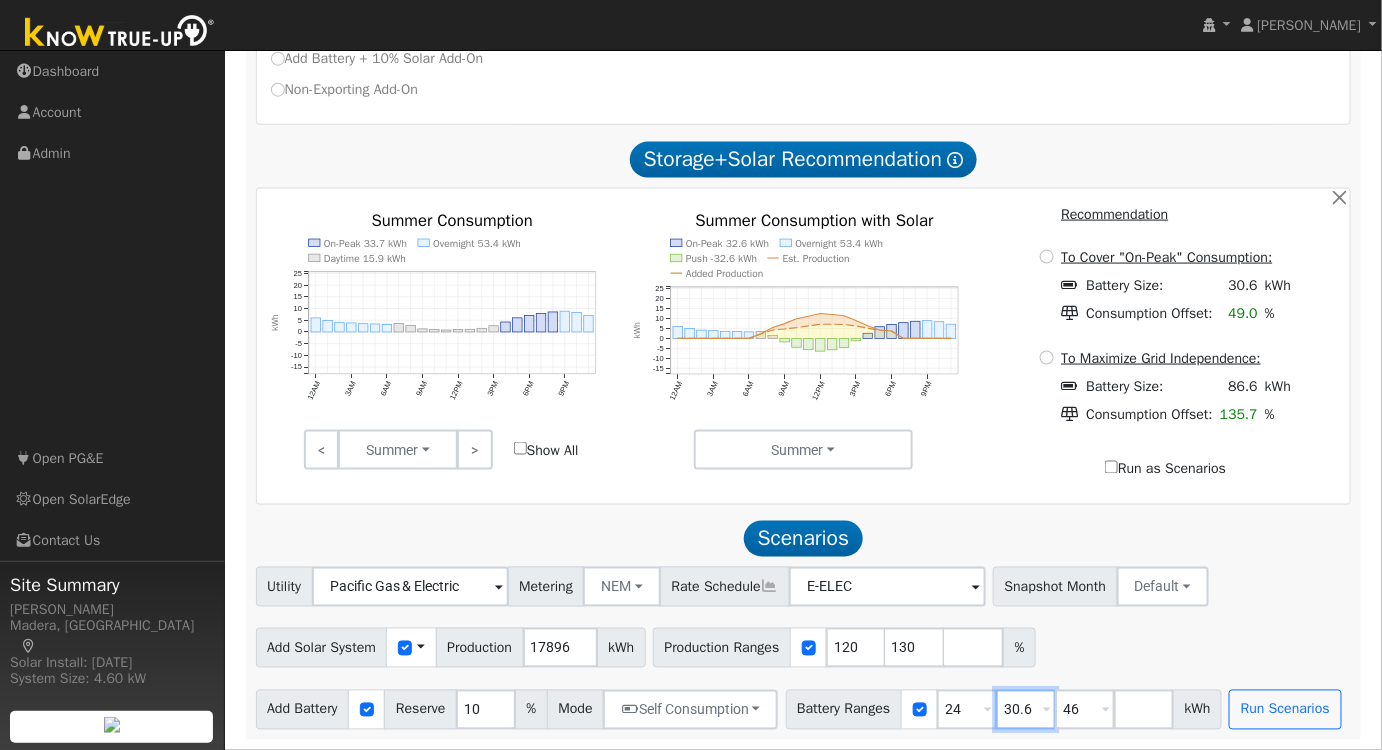 click on "30.6" at bounding box center (1026, 710) 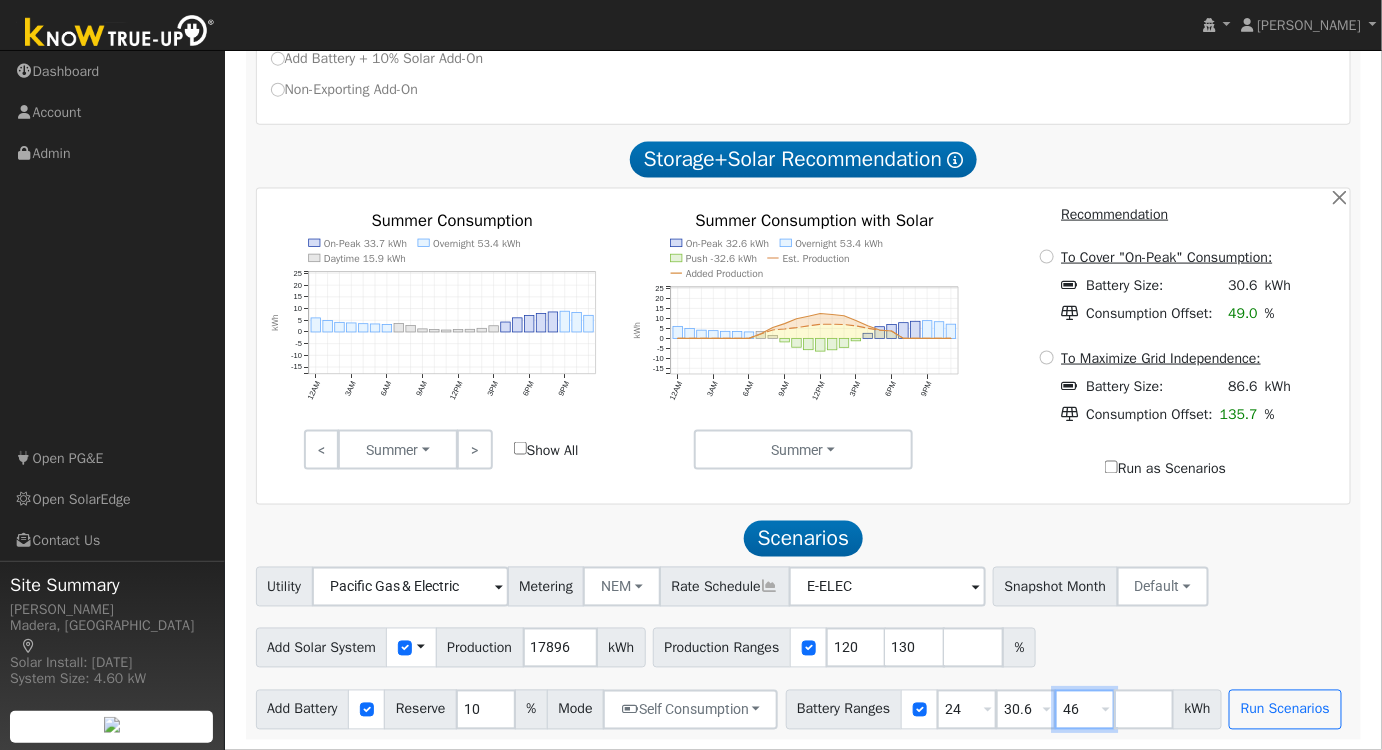 drag, startPoint x: 1080, startPoint y: 714, endPoint x: 992, endPoint y: 720, distance: 88.20431 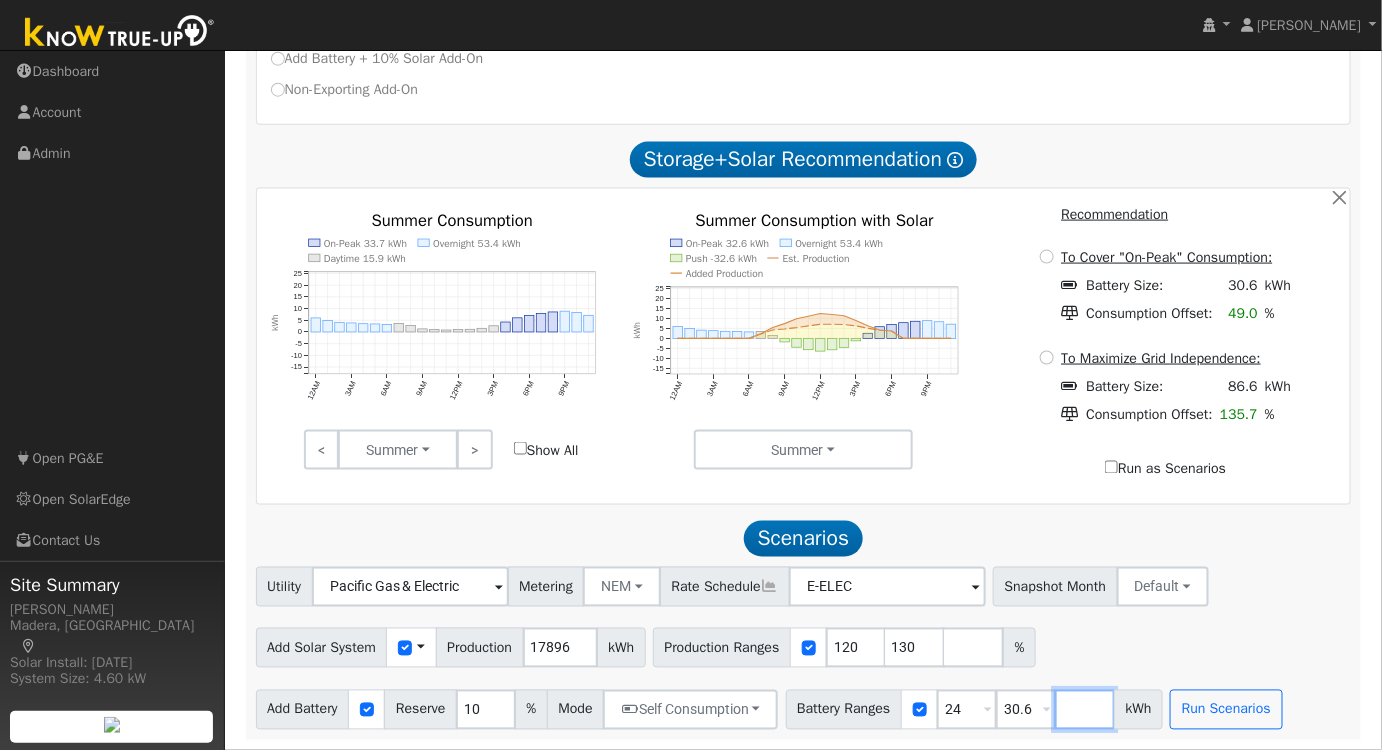 type 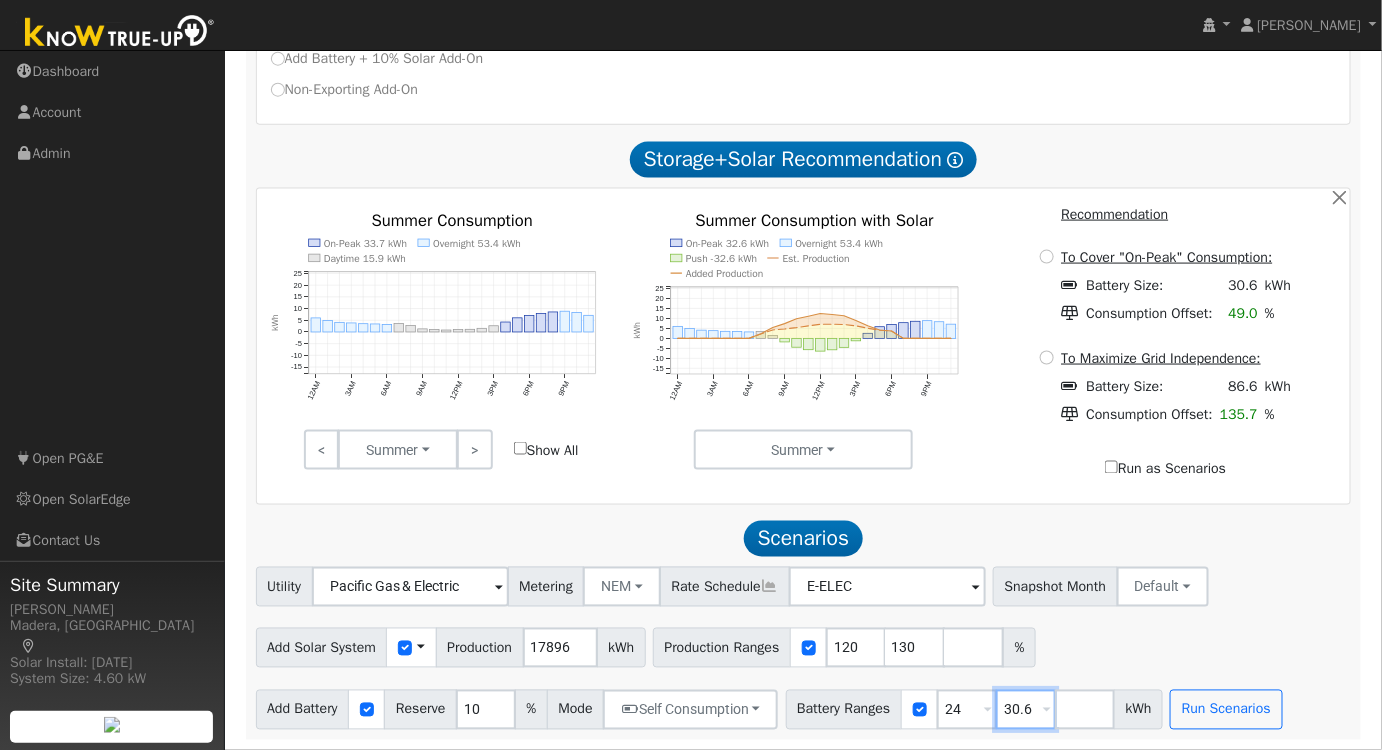 drag, startPoint x: 1036, startPoint y: 709, endPoint x: 968, endPoint y: 714, distance: 68.18358 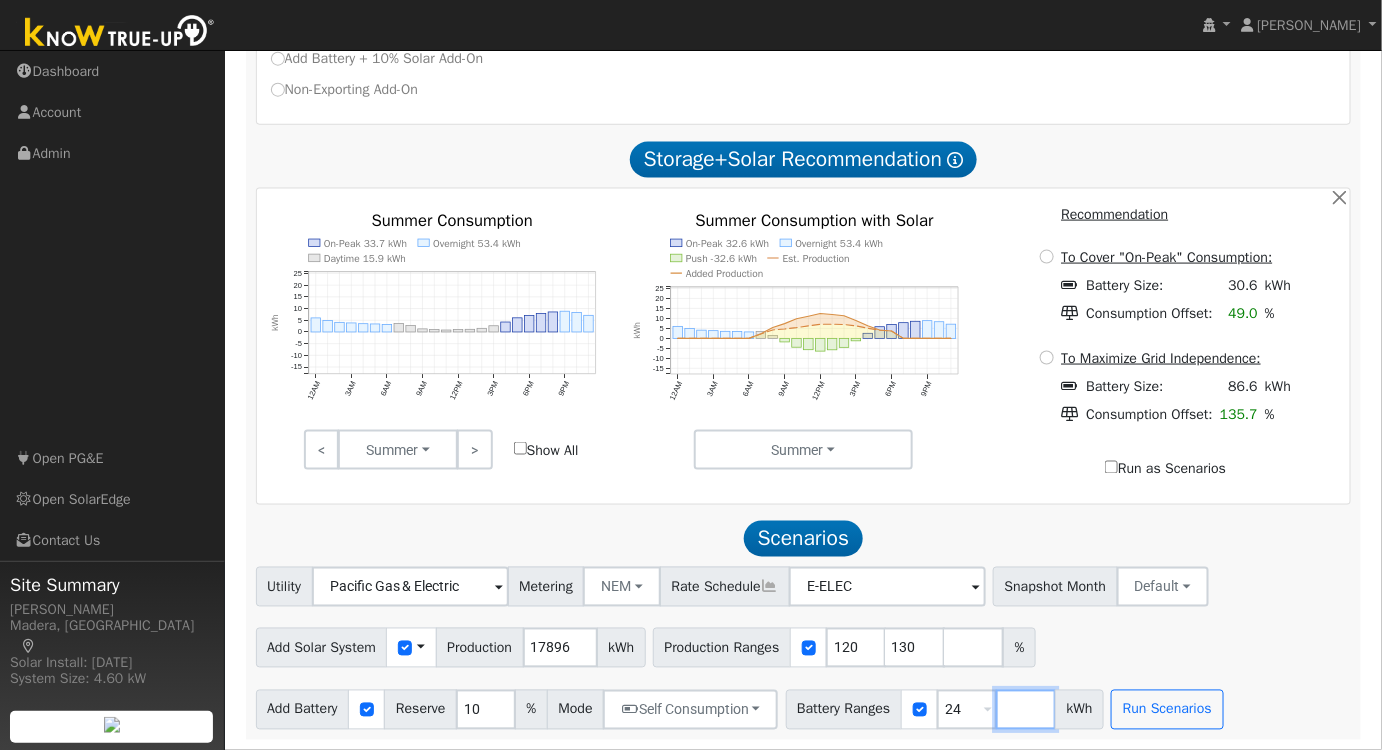 type 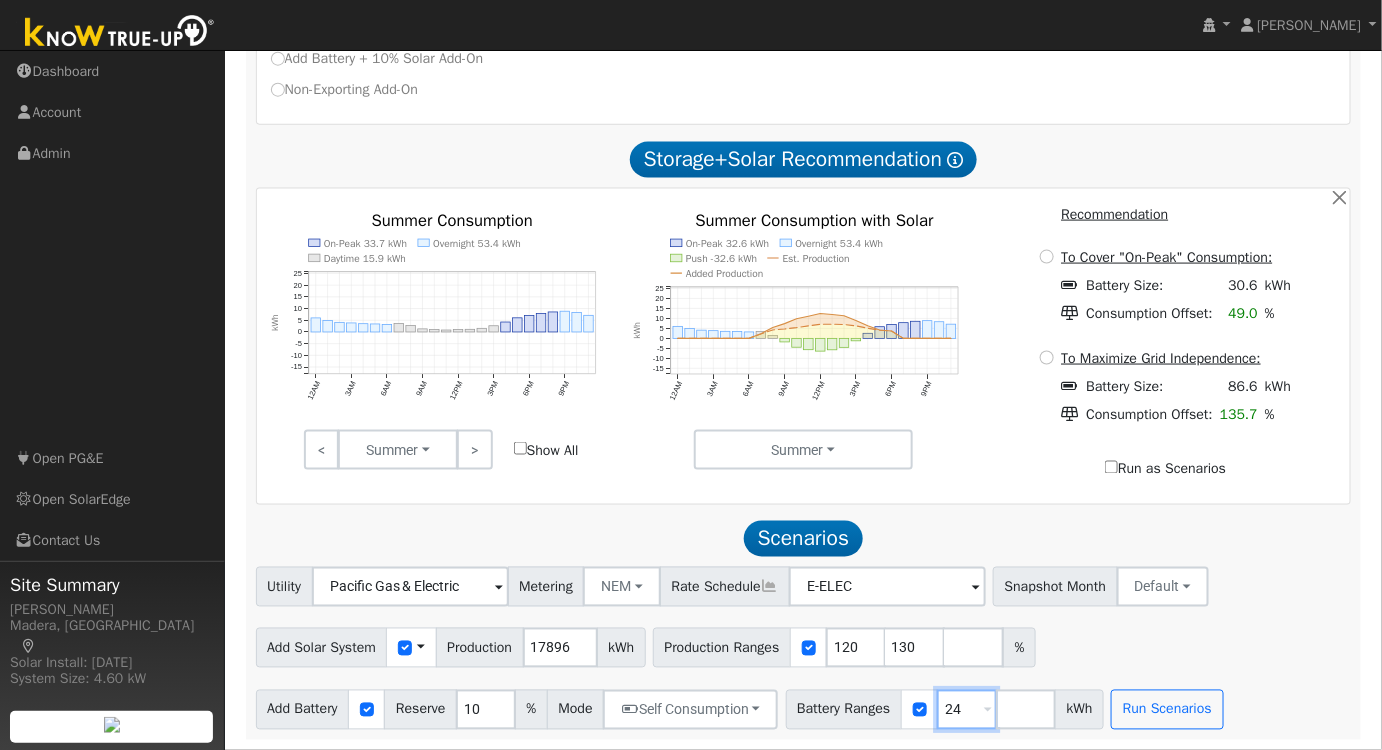 drag, startPoint x: 970, startPoint y: 715, endPoint x: 942, endPoint y: 716, distance: 28.01785 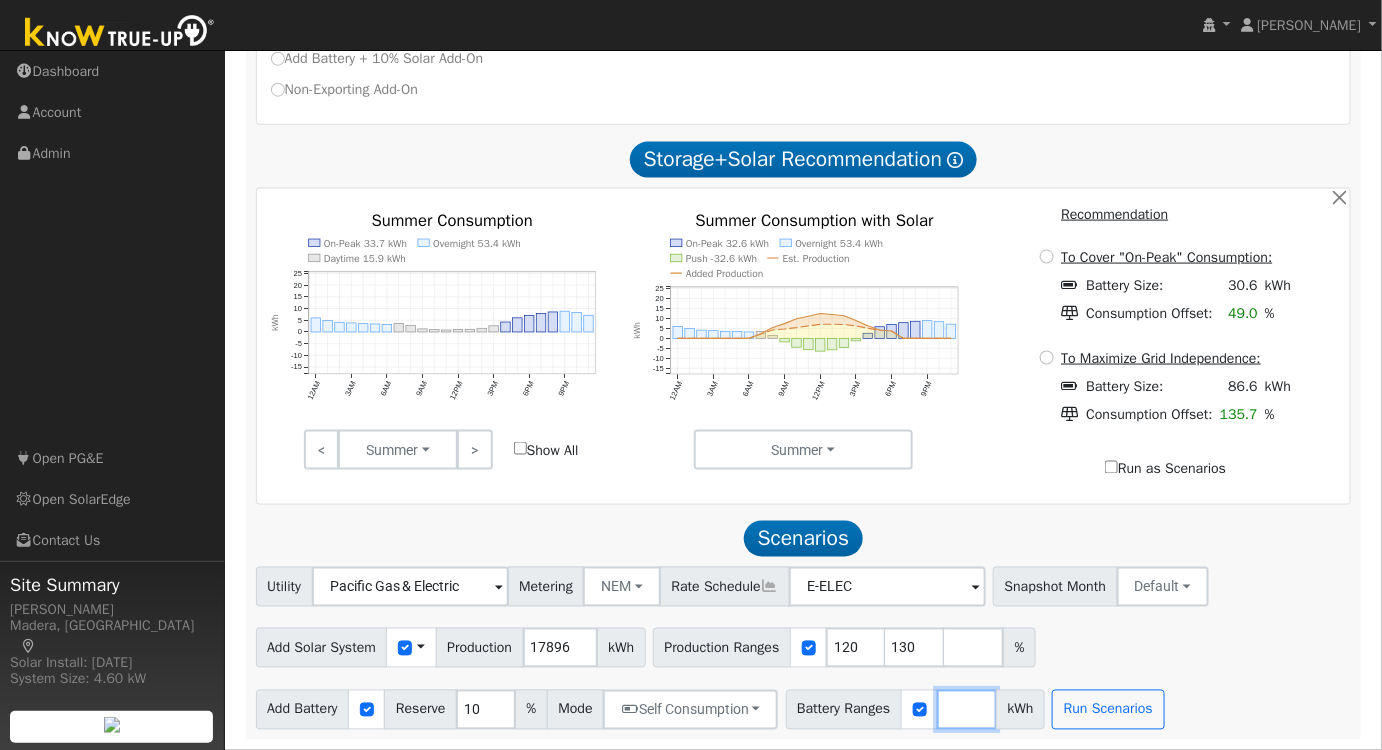 type 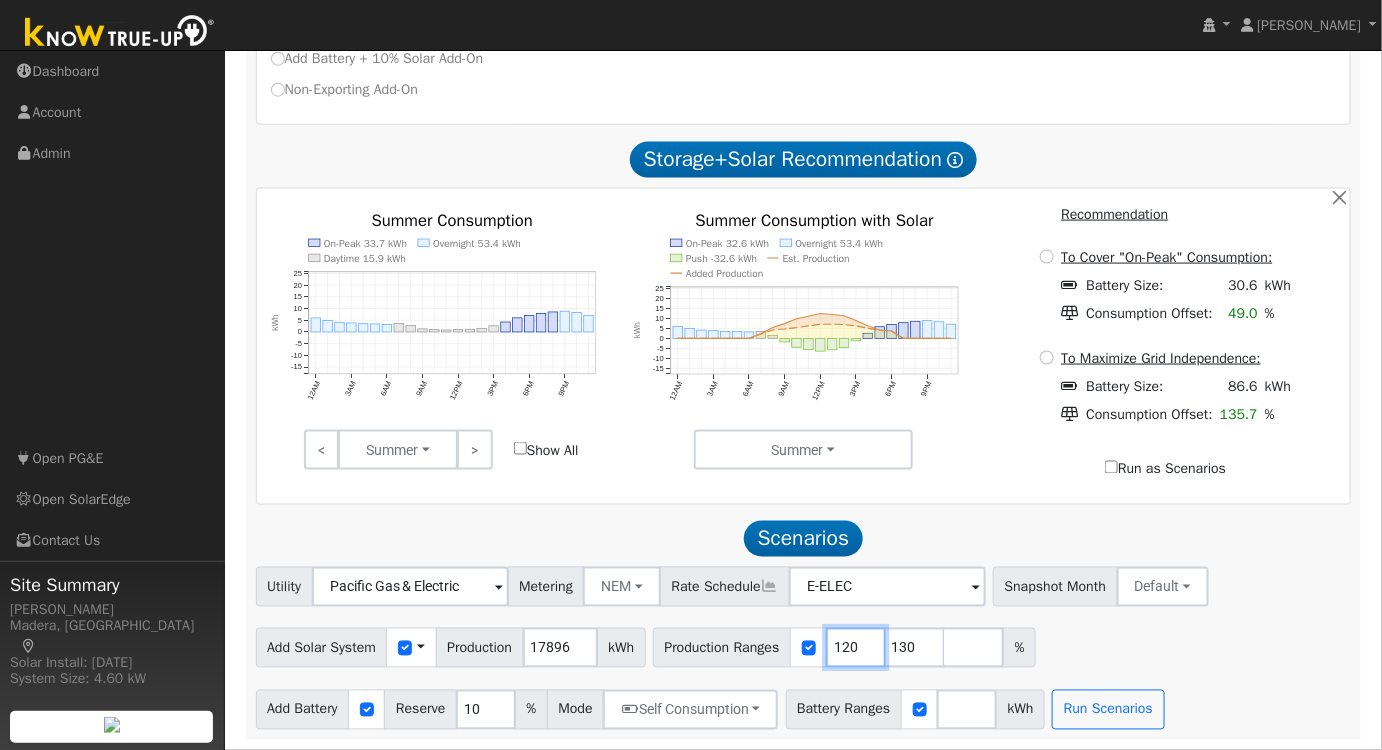 drag, startPoint x: 864, startPoint y: 650, endPoint x: 797, endPoint y: 654, distance: 67.11929 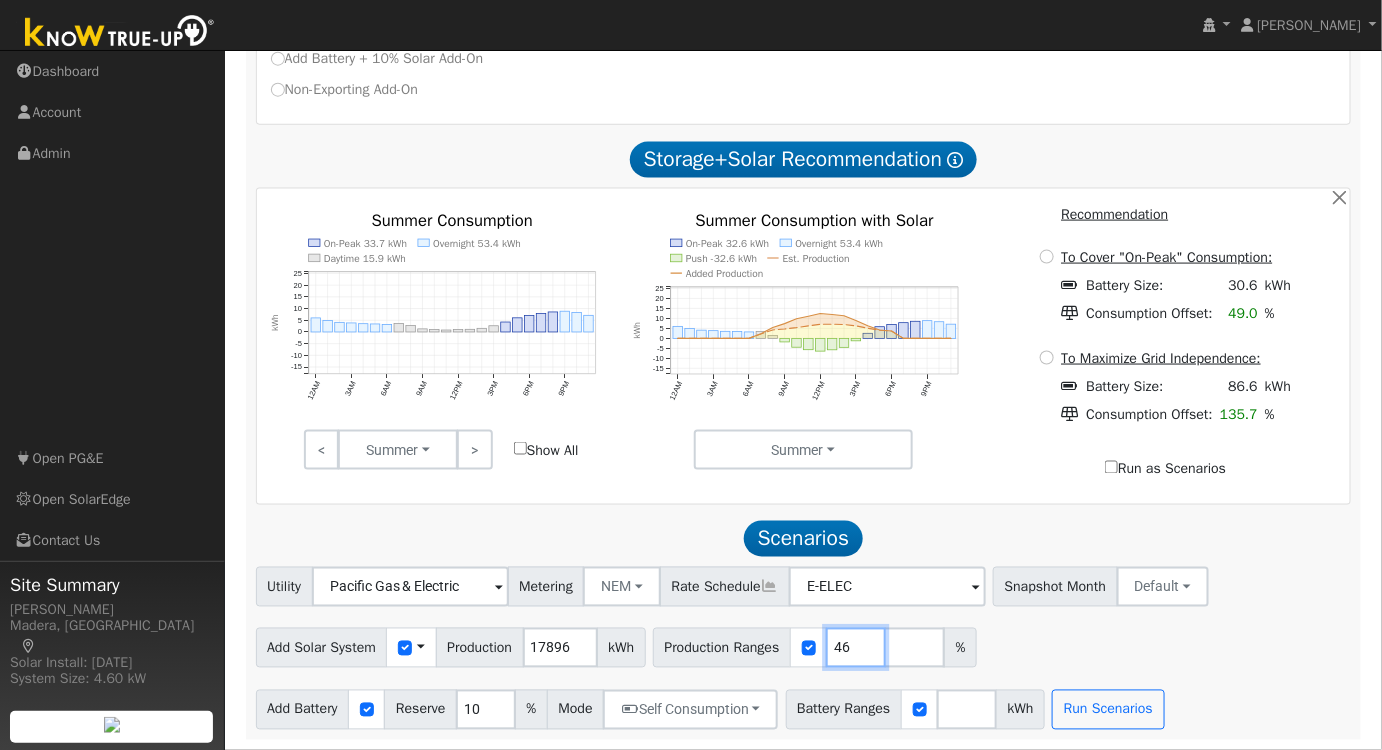 drag, startPoint x: 853, startPoint y: 649, endPoint x: 765, endPoint y: 641, distance: 88.362885 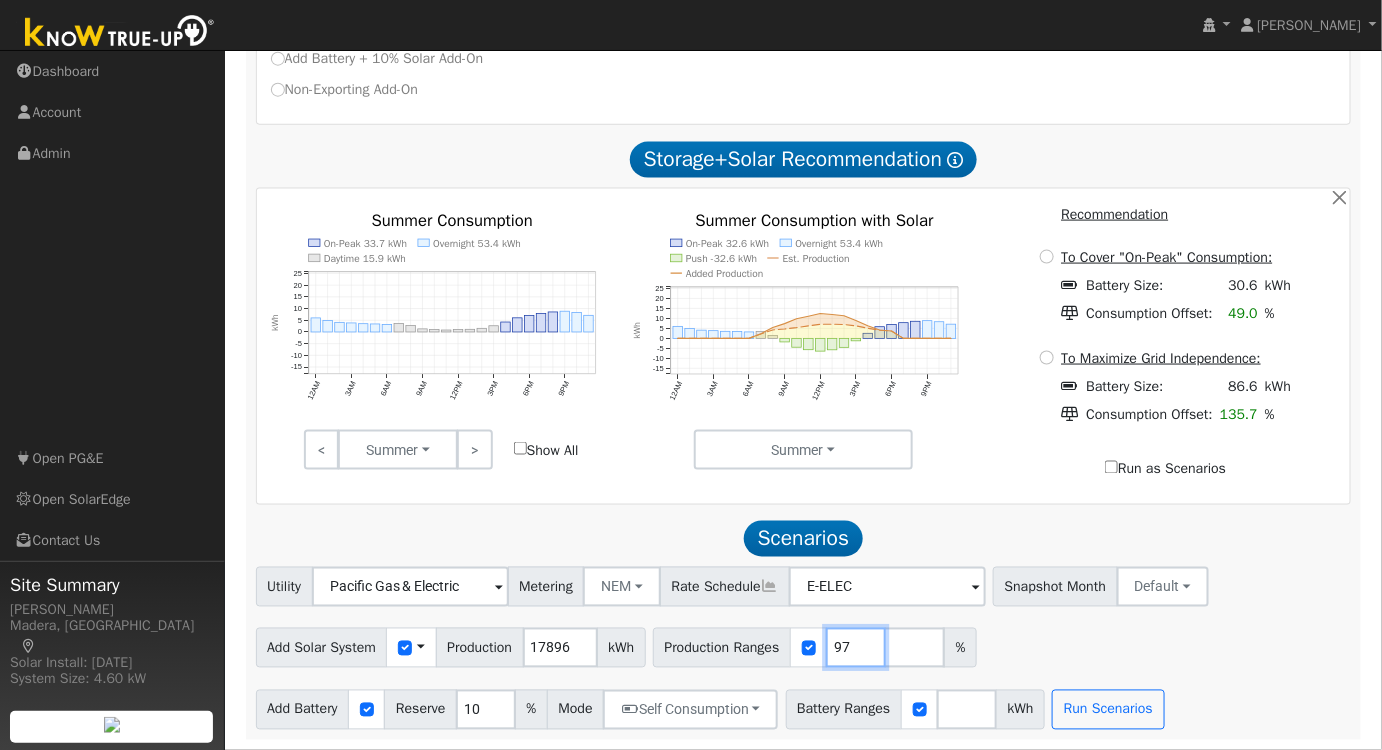 type on "97" 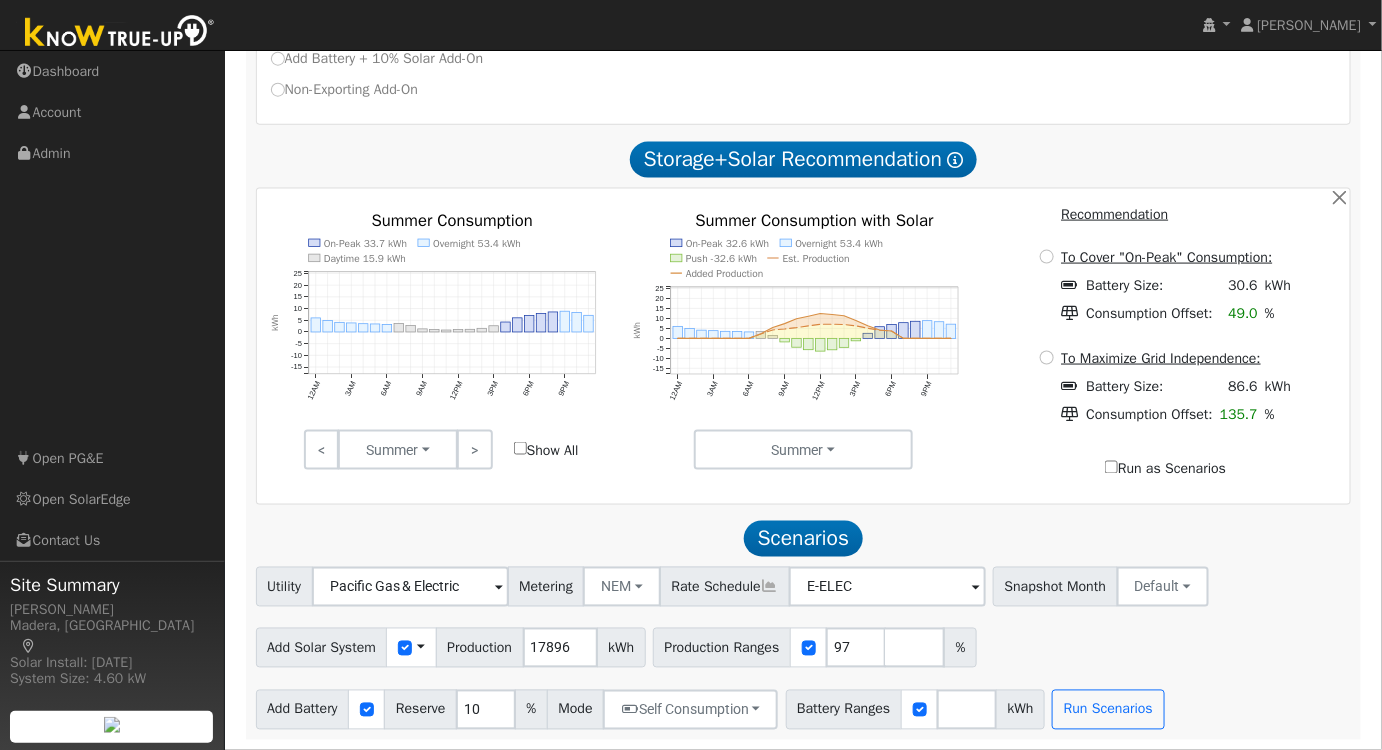 click on "Add Solar System Use CSV Data Production 17896 kWh Production Ranges 97 %" at bounding box center [803, 644] 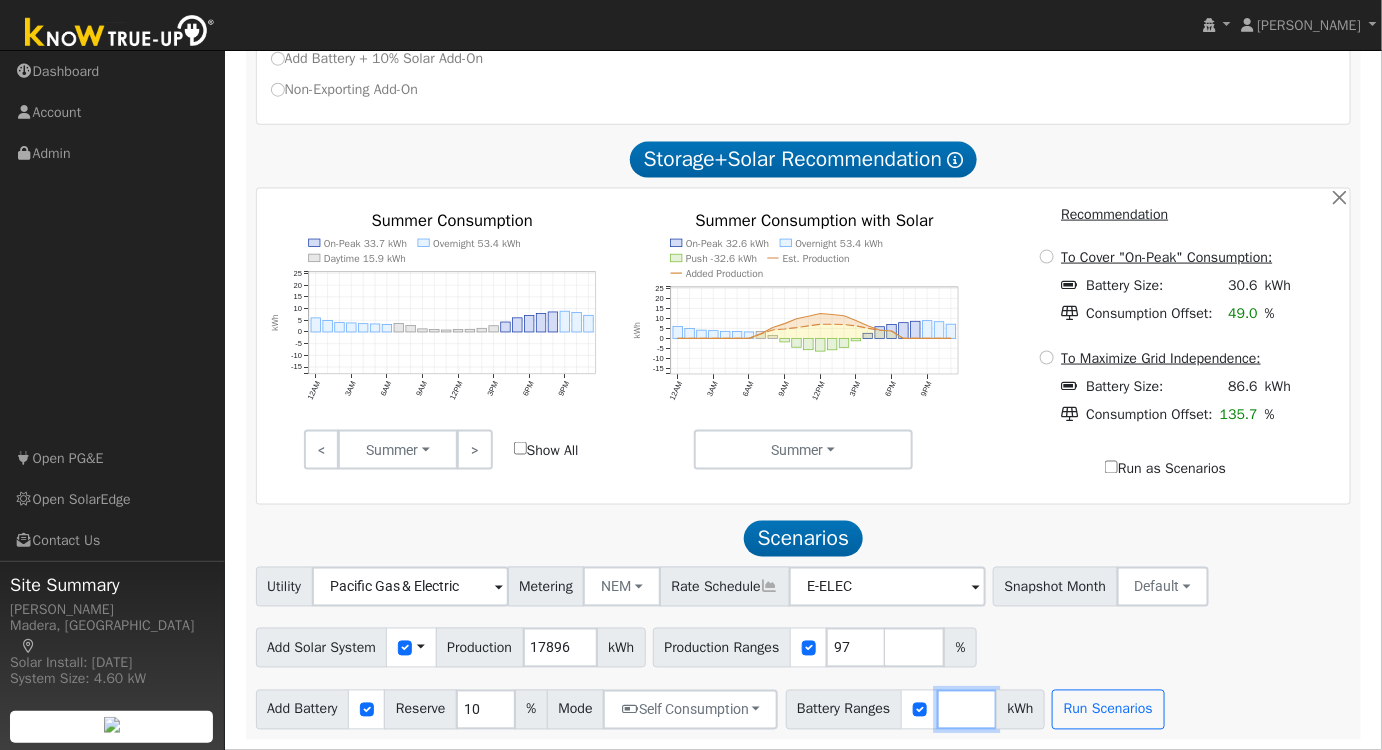 click at bounding box center (967, 710) 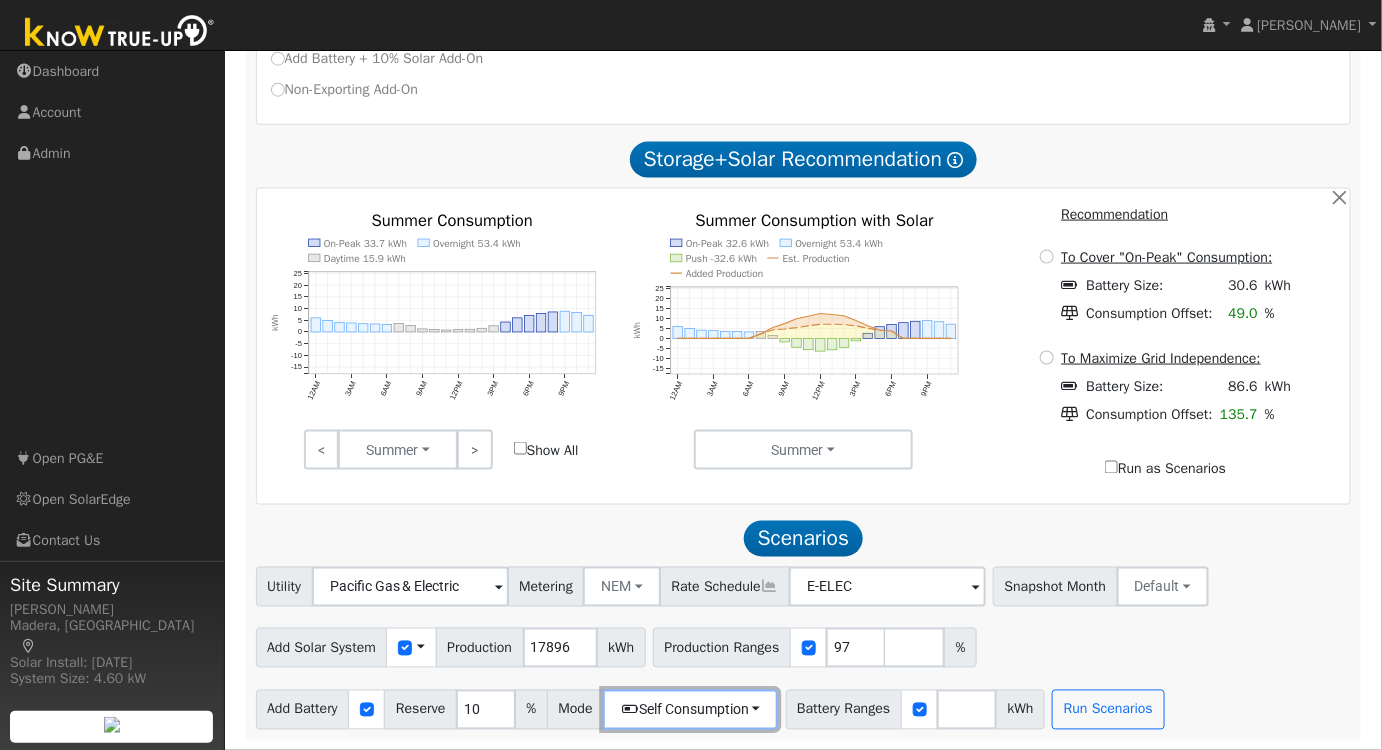 click on "Self Consumption" at bounding box center (690, 710) 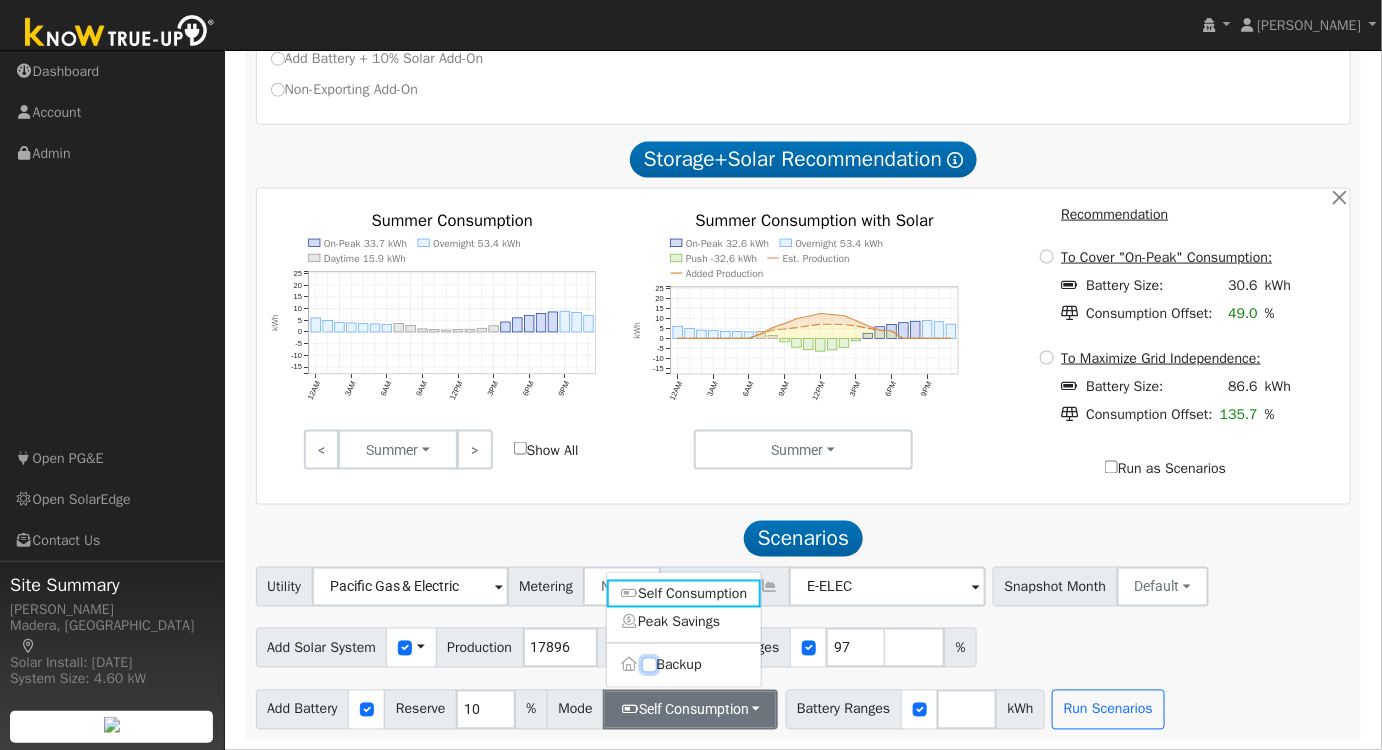 click on "Backup" at bounding box center [649, 665] 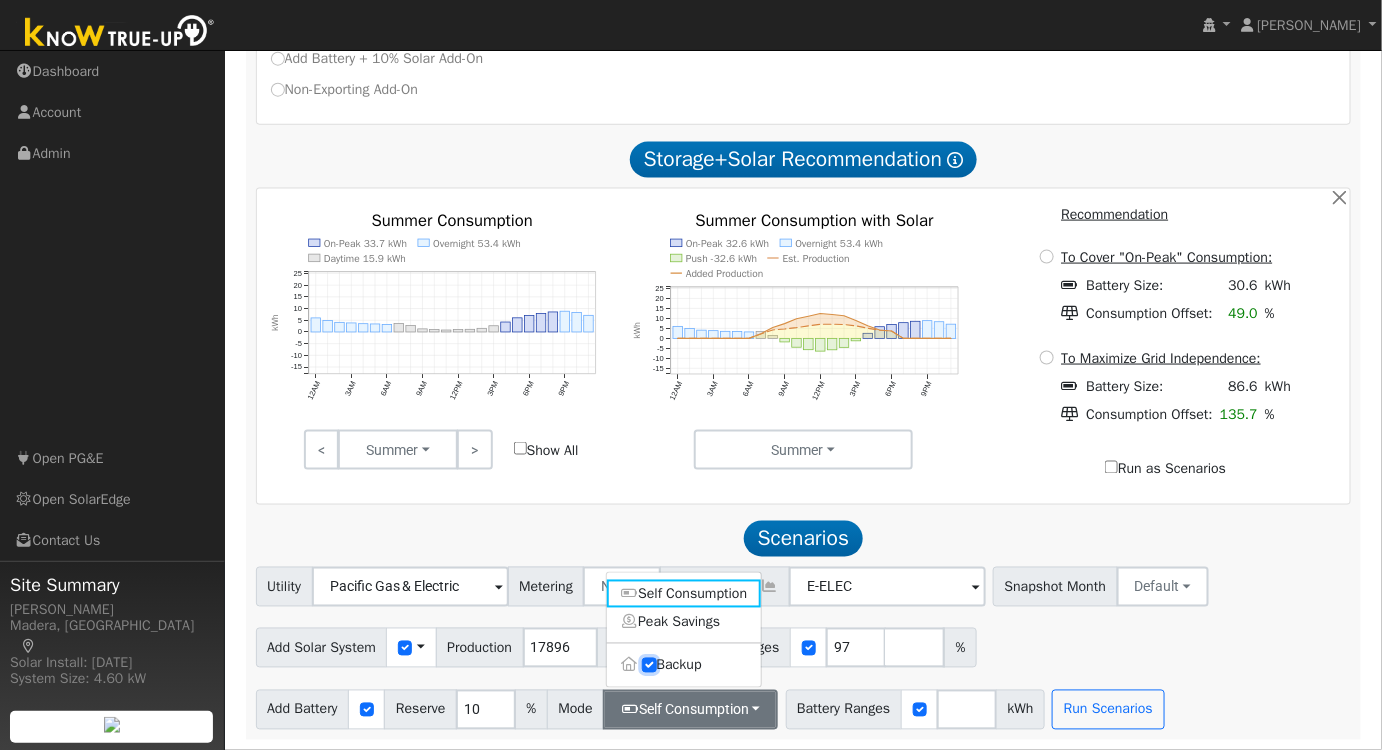 type on "20" 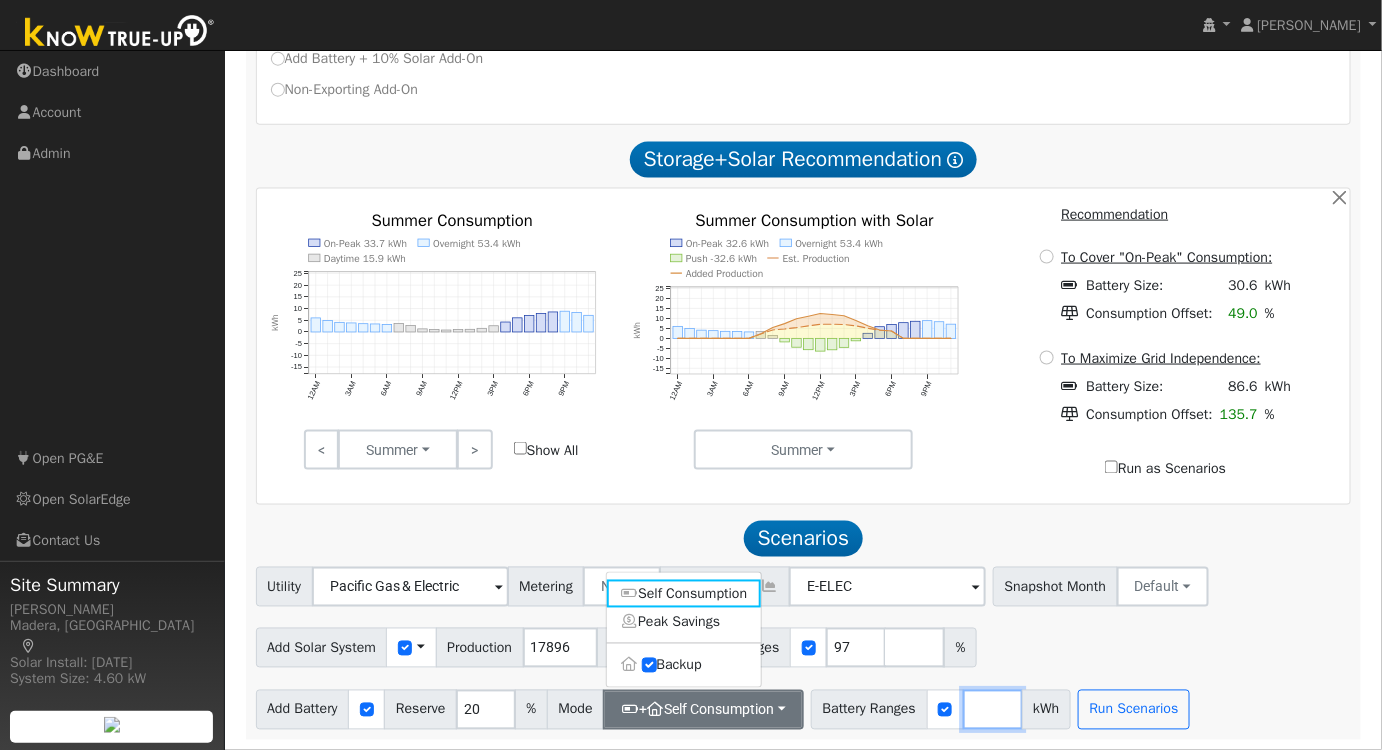 click at bounding box center [993, 710] 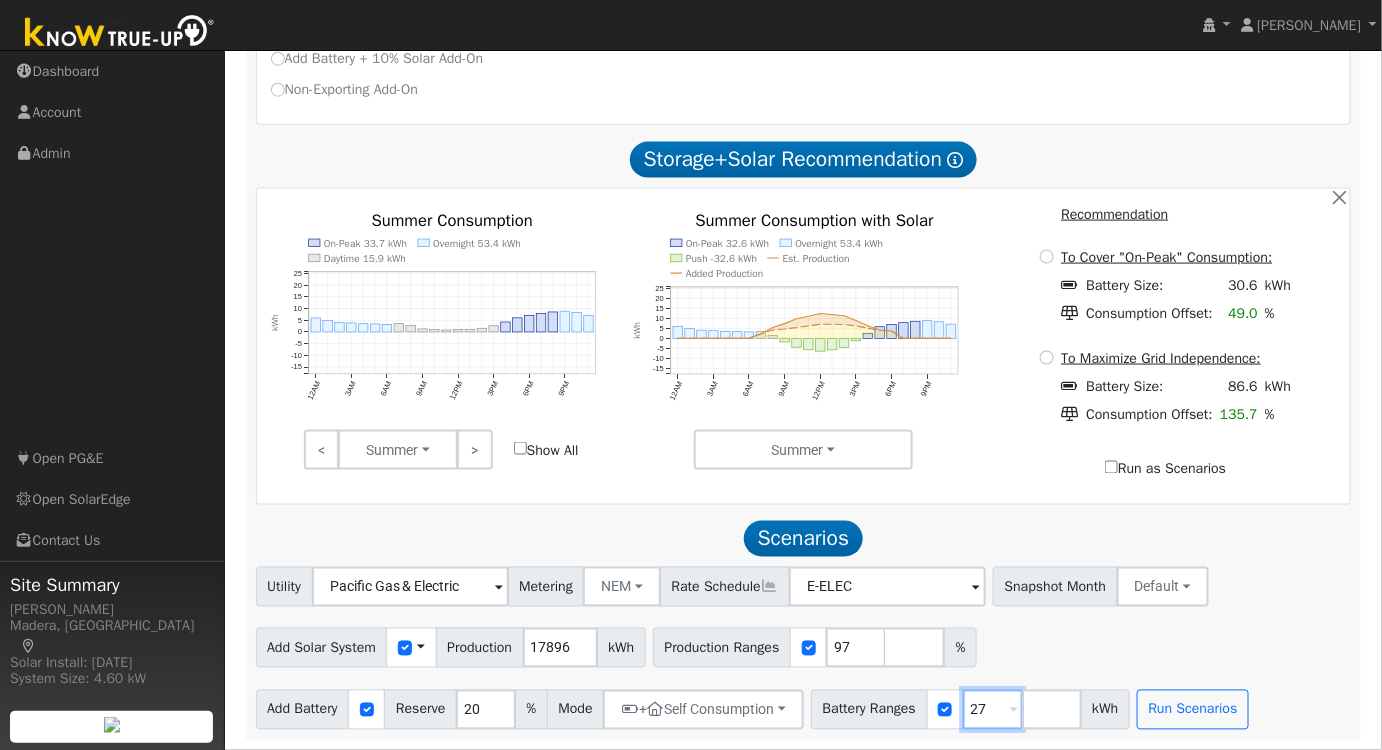 type on "27" 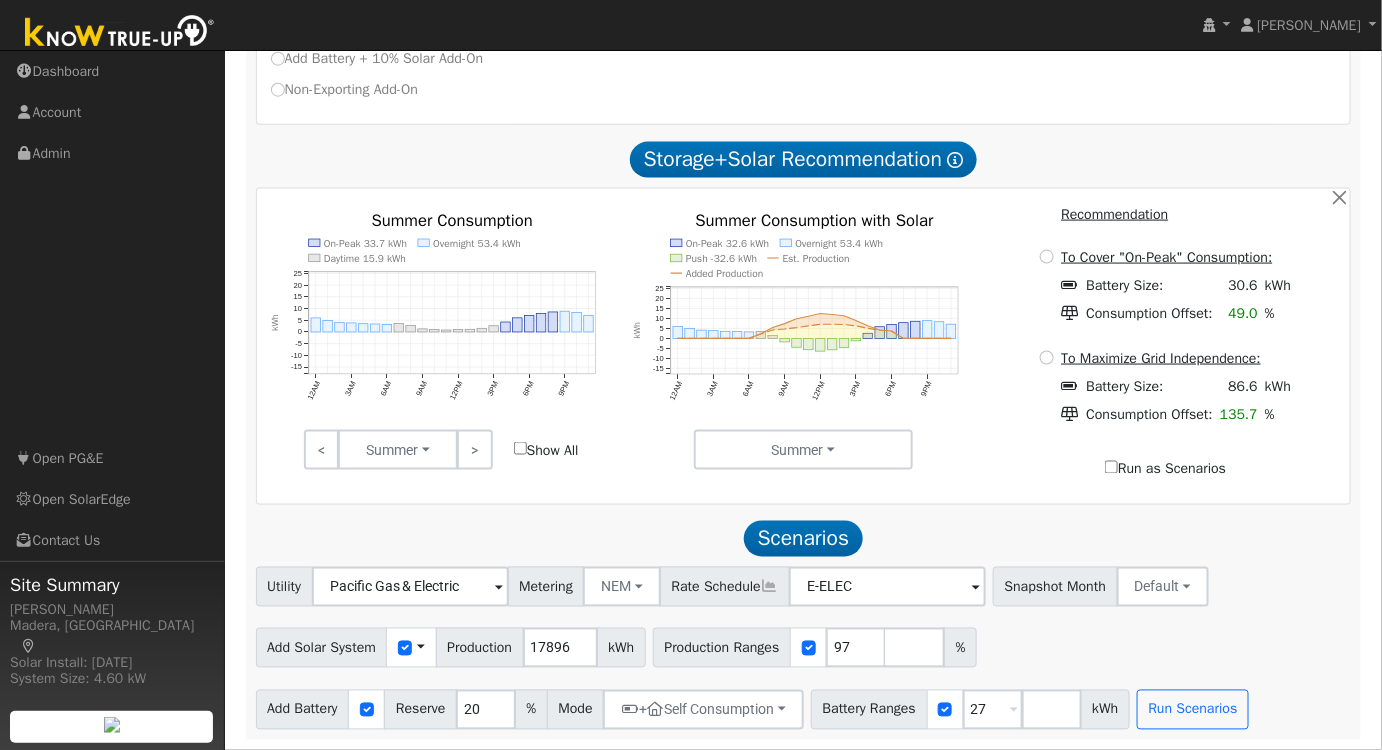 click on "Add Solar System Use CSV Data Production 17896 kWh Production Ranges 97 %" at bounding box center (803, 644) 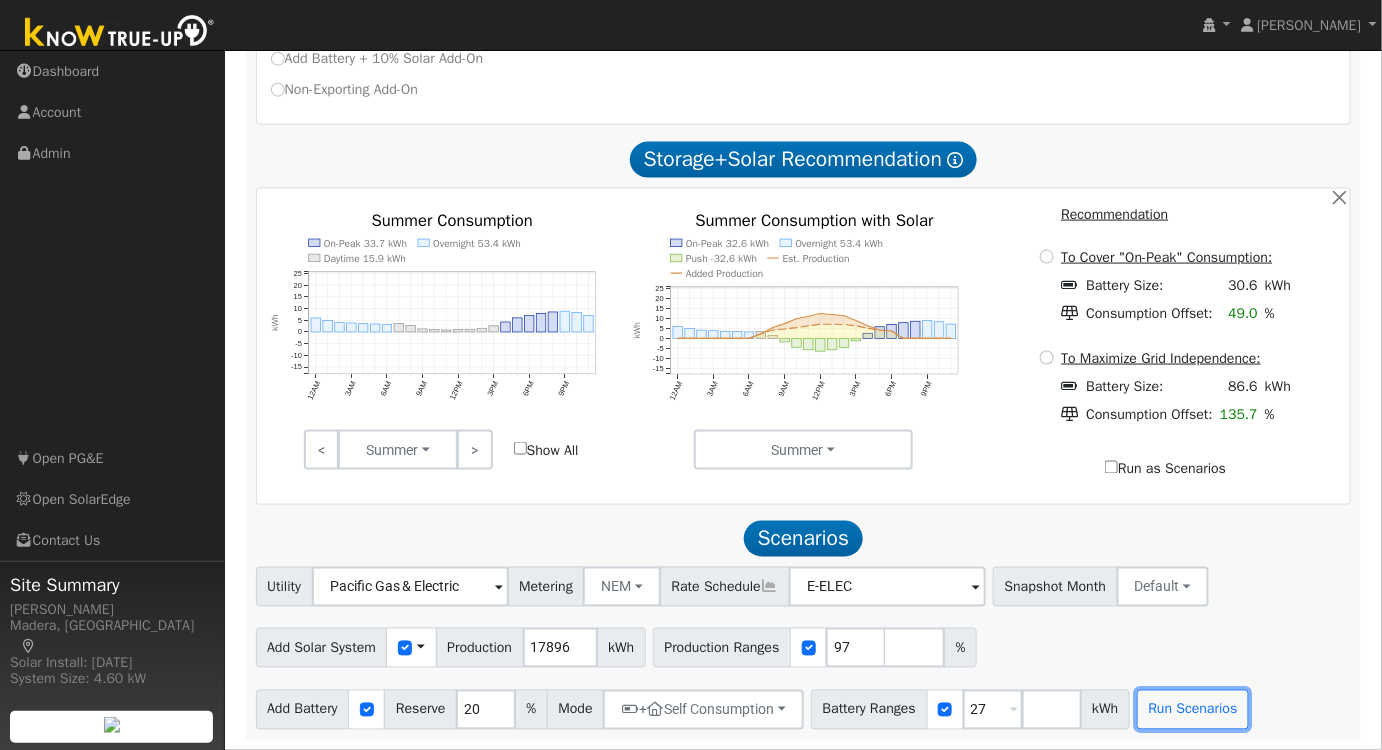 click on "Run Scenarios" at bounding box center (1193, 710) 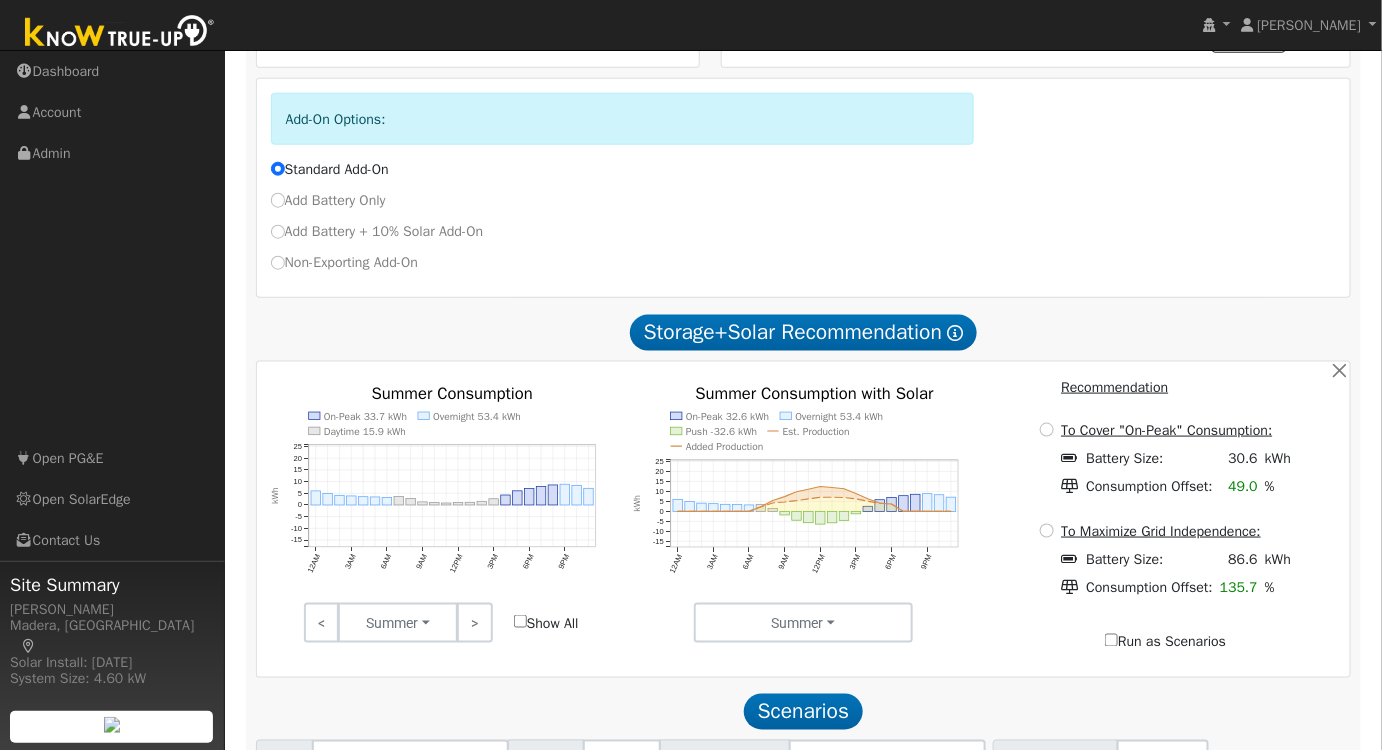 scroll, scrollTop: 93, scrollLeft: 0, axis: vertical 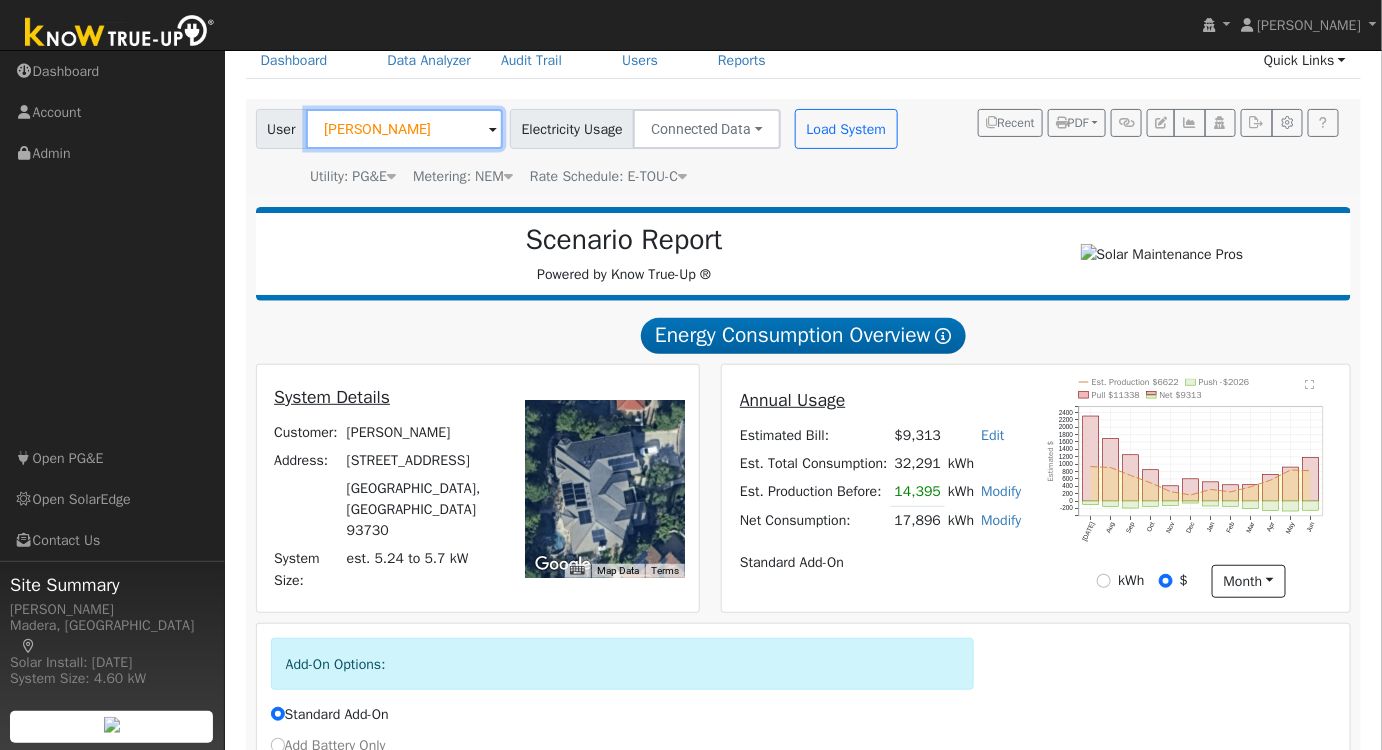 click on "Damon Kinton" at bounding box center [404, 129] 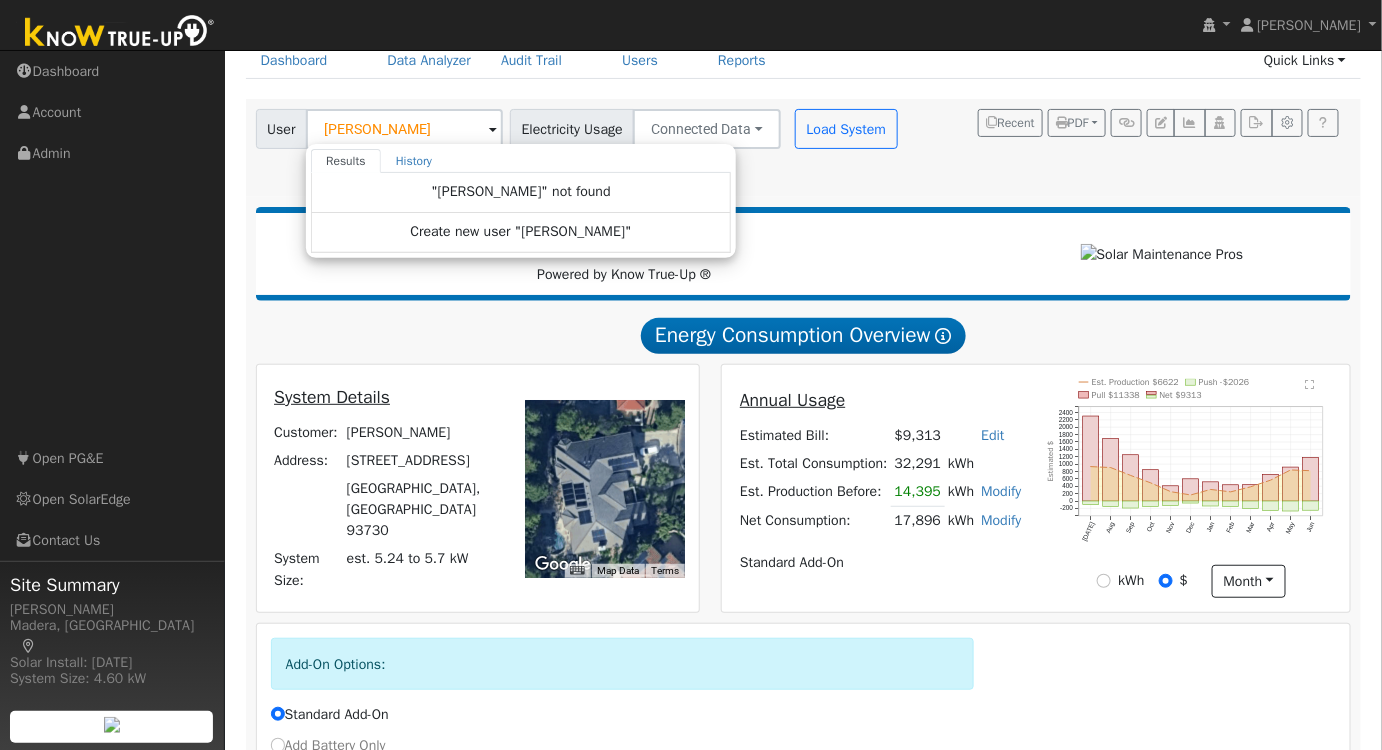 click on "Scenario Report  Powered by Know True-Up ®   Energy Consumption Overview  Show Help  This analysis uses information about your recent energy consumption to recommend the ideal amount of battery storage based upon your need for energy bill savings and backup power.    You have provided your hourly consumption data, which provides the most accurate battery storage recommendation to meet your energy goals.  Your annual energy consumption is  17,896 kWh  and your estimated annual cost for this power is  $9,313 Your highest energy usage month is  July , and your lowest energy usage month is  March System Details Customer: Damon Kinton Address: 10371 North Northstar Drive Fresno, CA 93730 System Size: est. 5.24 to 5.7 kW To navigate the map with touch gestures double-tap and hold your finger on the map, then drag the map. ← Move left → Move right ↑ Move up ↓ Move down + Zoom in - Zoom out Home Jump left by 75% End Jump right by 75% Page Up Jump up by 75% Page Down Jump down by 75% Map Data 10 m  Terms 0" 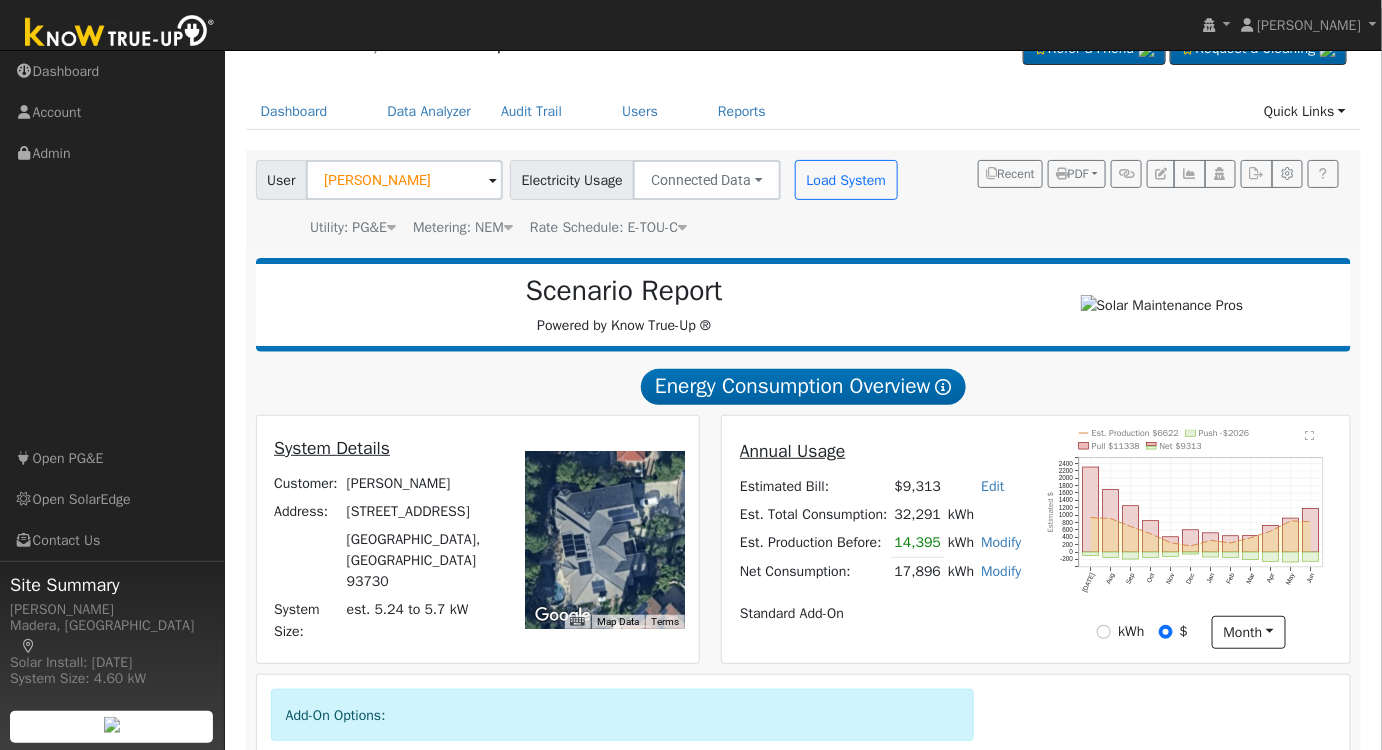 scroll, scrollTop: 0, scrollLeft: 0, axis: both 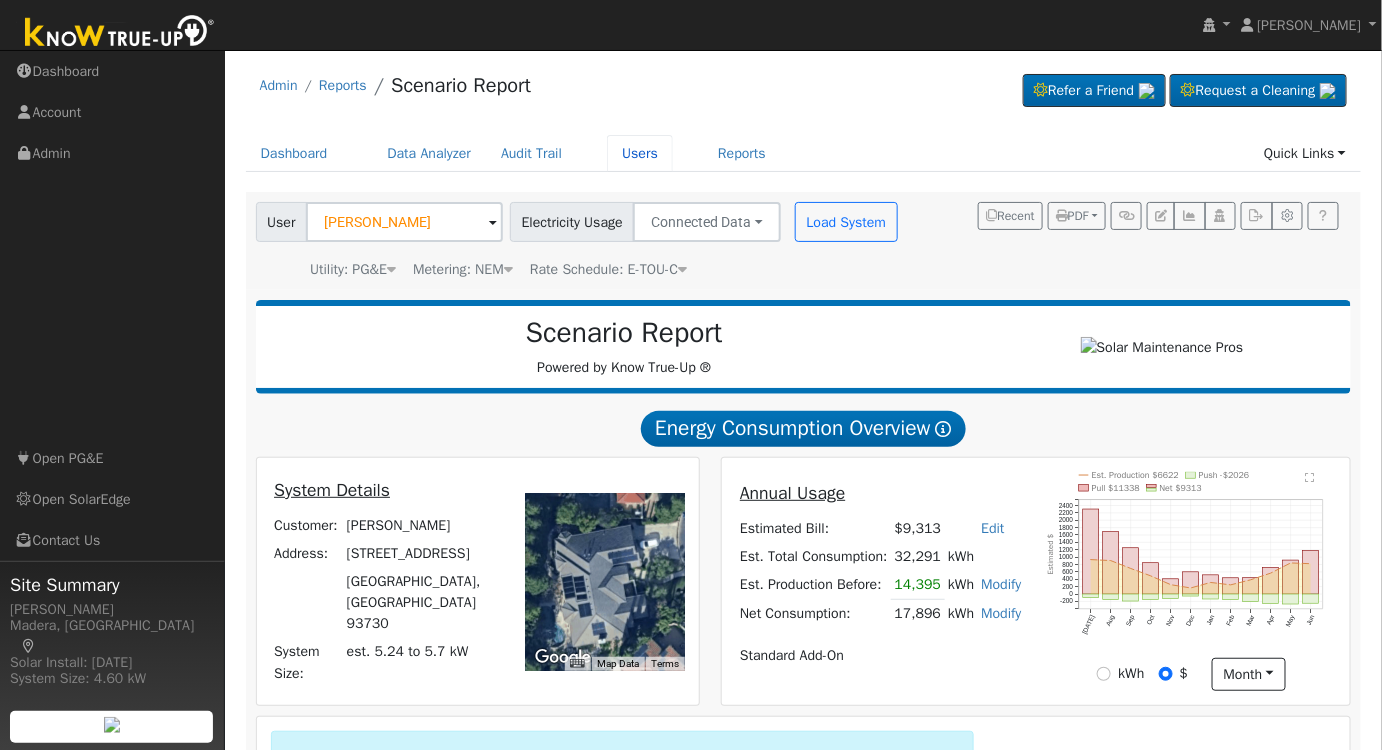 click on "Users" at bounding box center (640, 153) 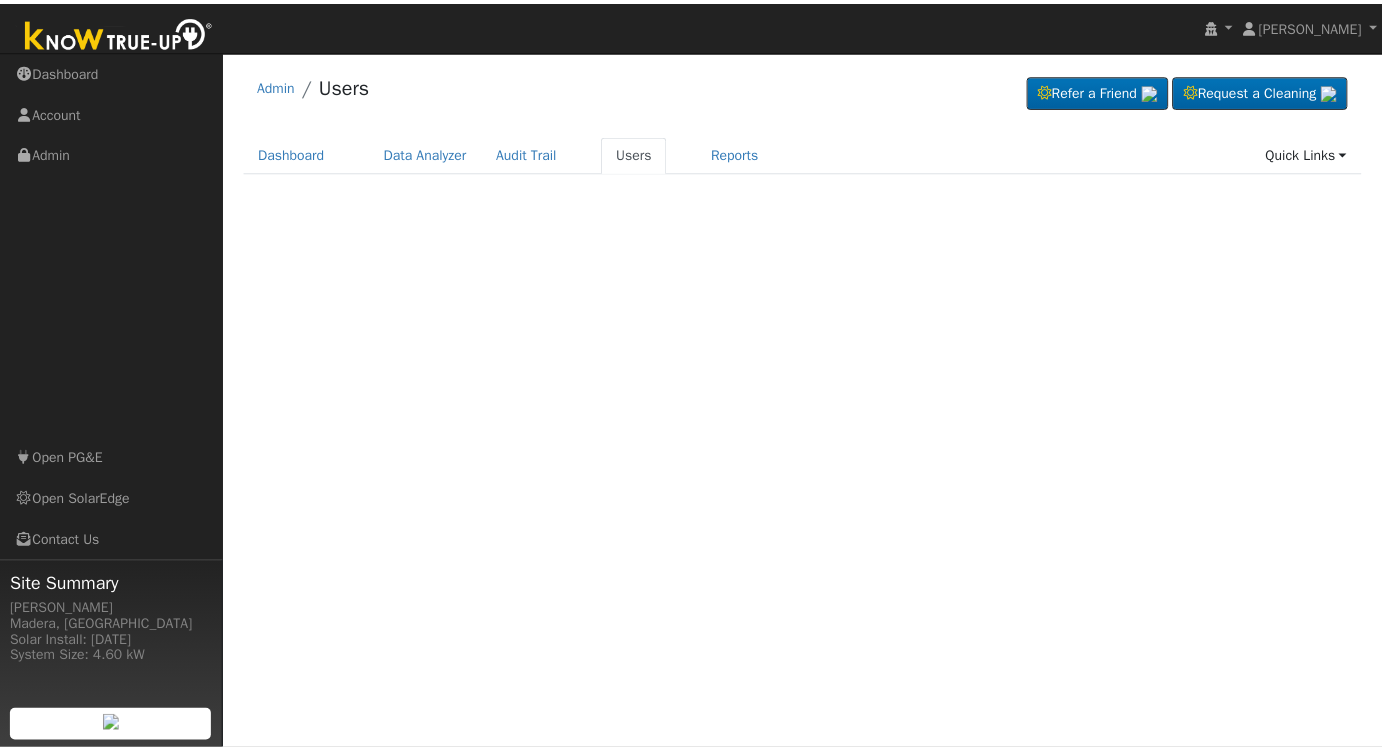 scroll, scrollTop: 0, scrollLeft: 0, axis: both 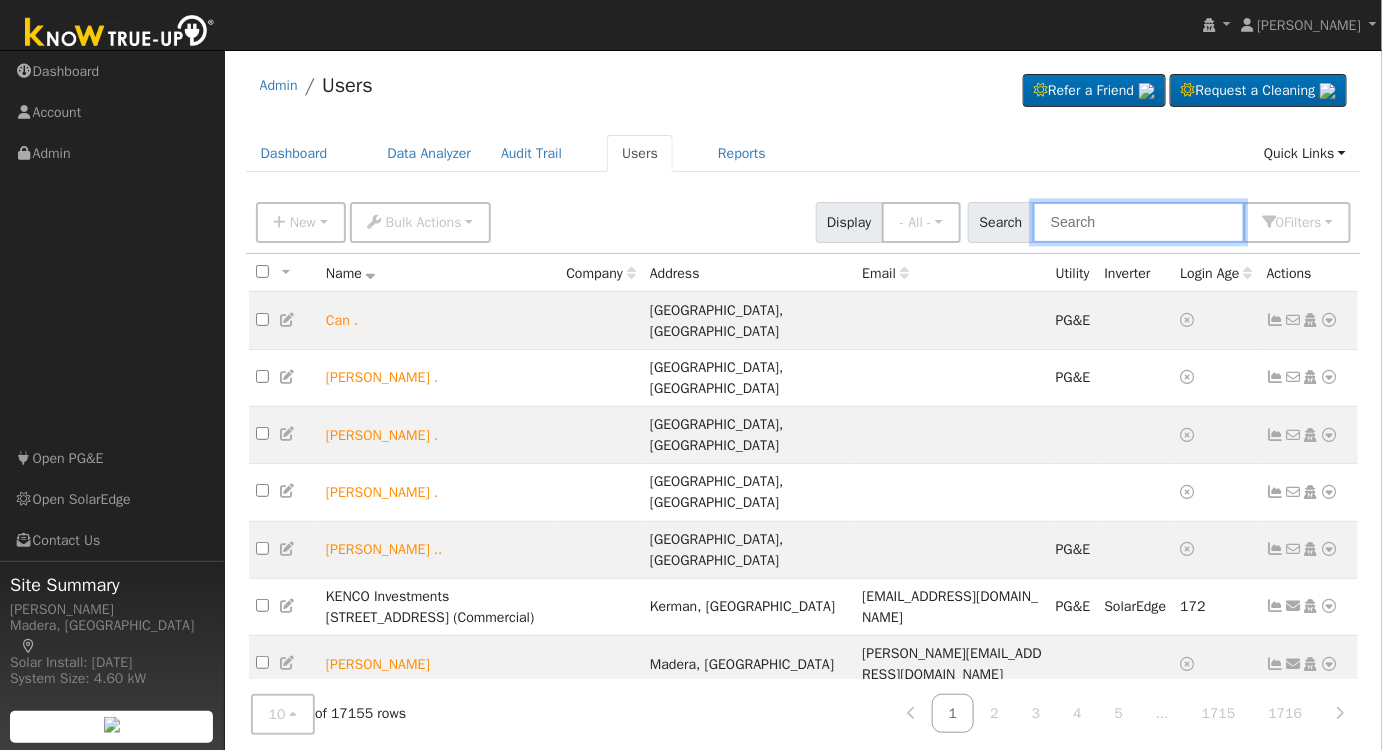 click at bounding box center [1139, 222] 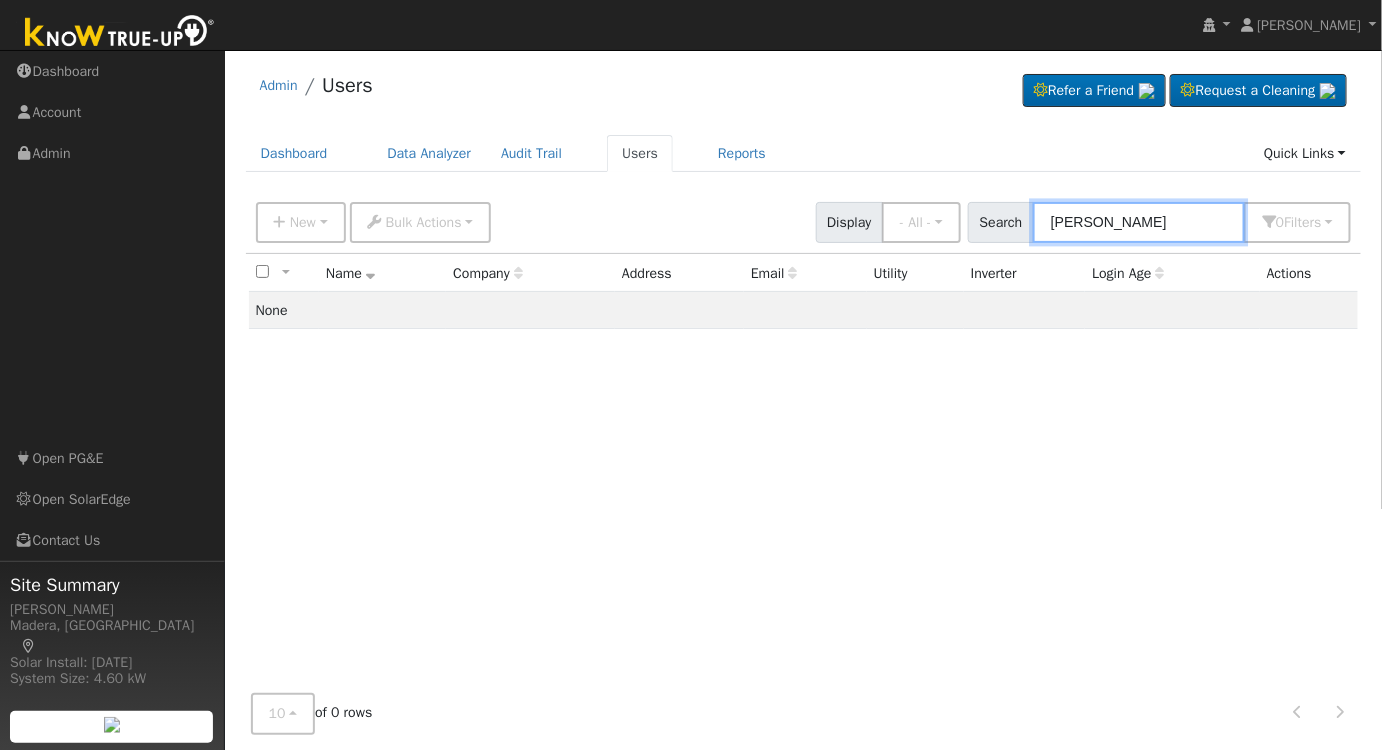 type on "joe martinez" 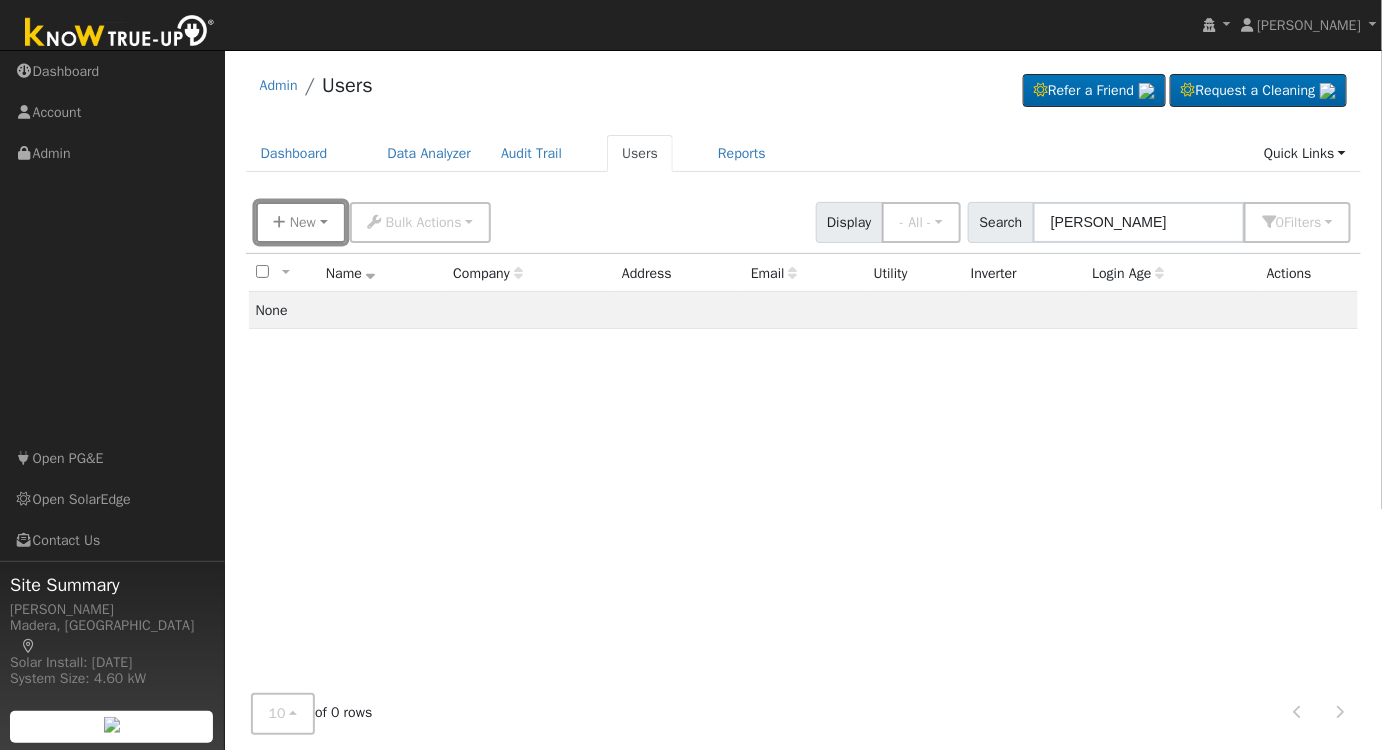 click on "New" at bounding box center (301, 222) 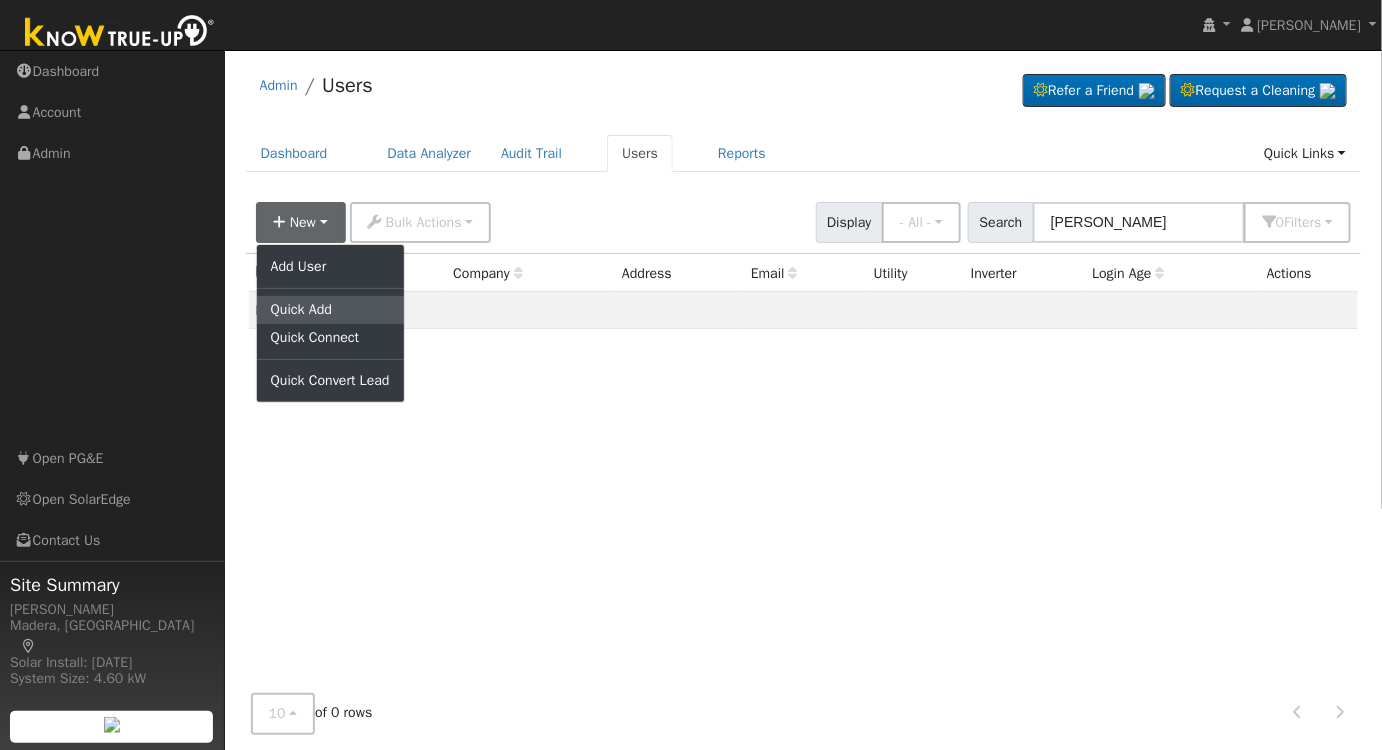 click on "Quick Add" at bounding box center (330, 310) 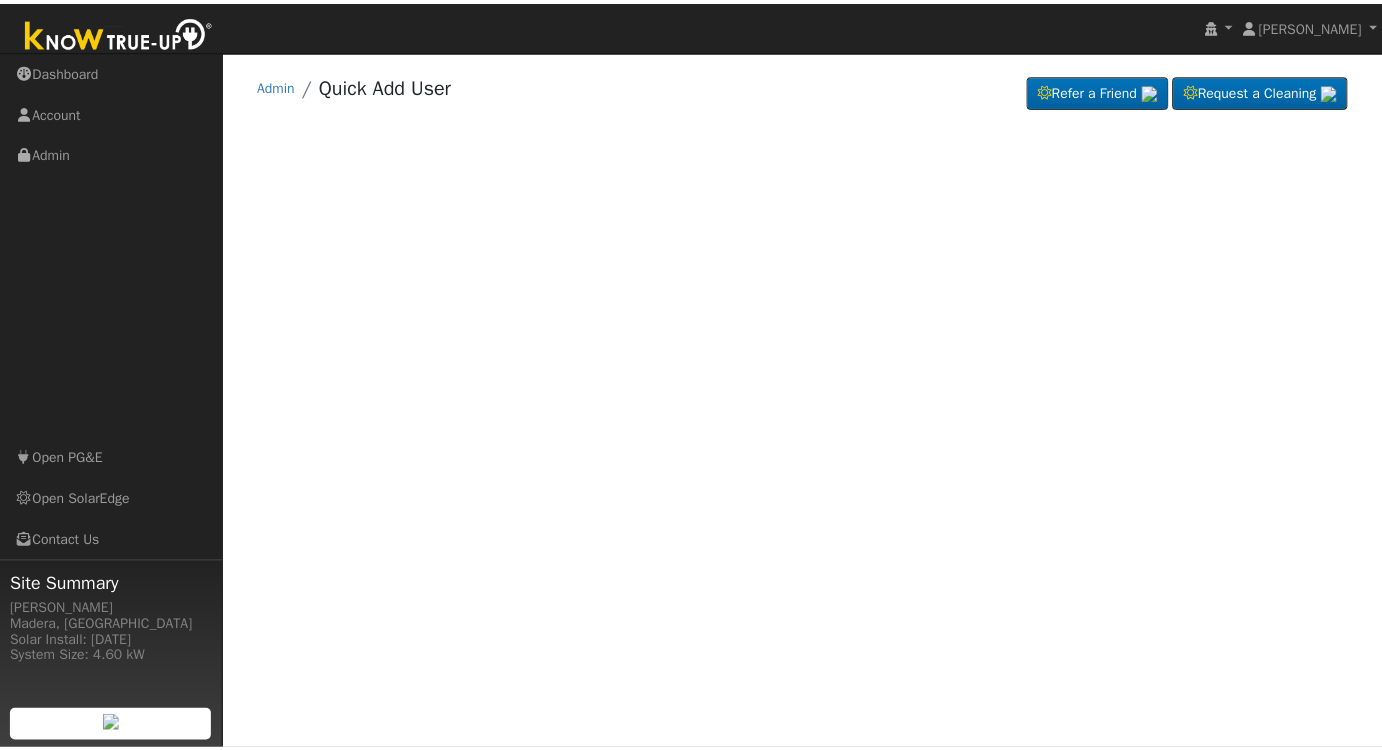 scroll, scrollTop: 0, scrollLeft: 0, axis: both 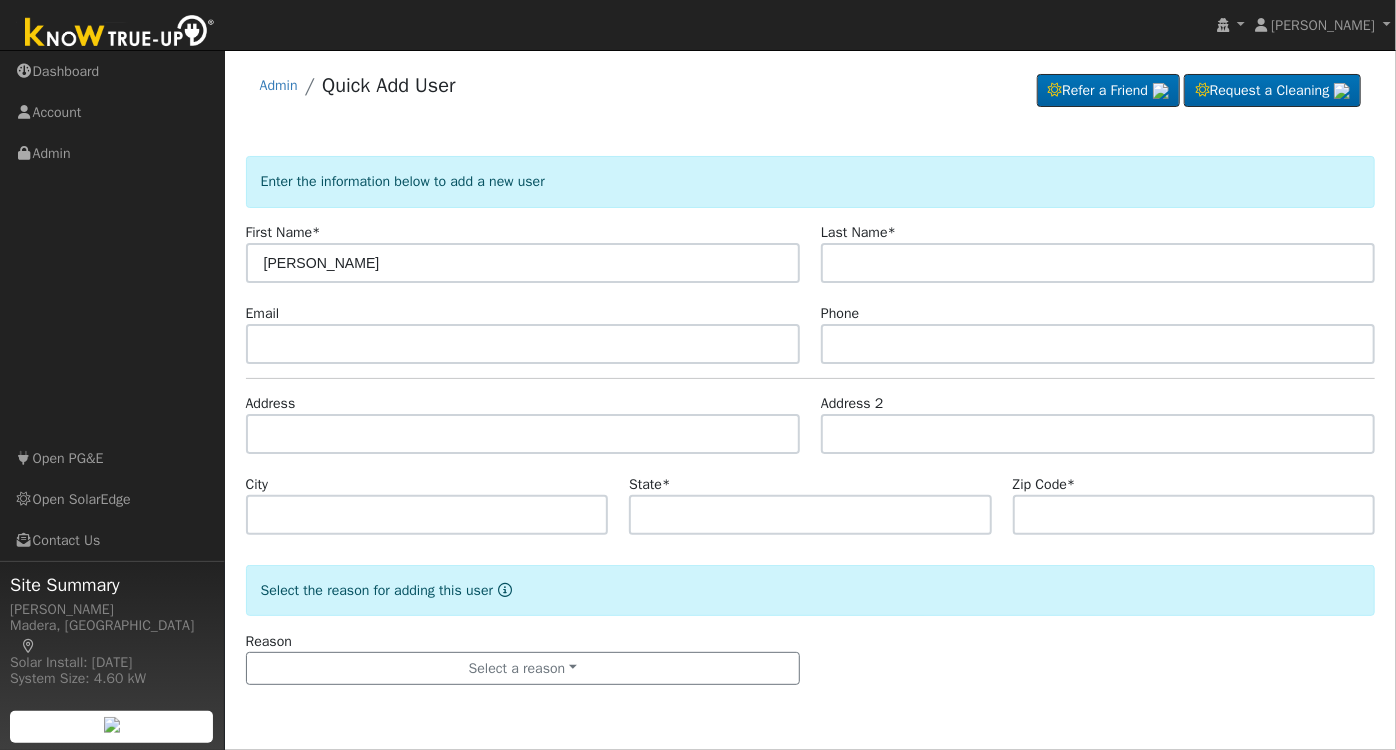 type on "Joe" 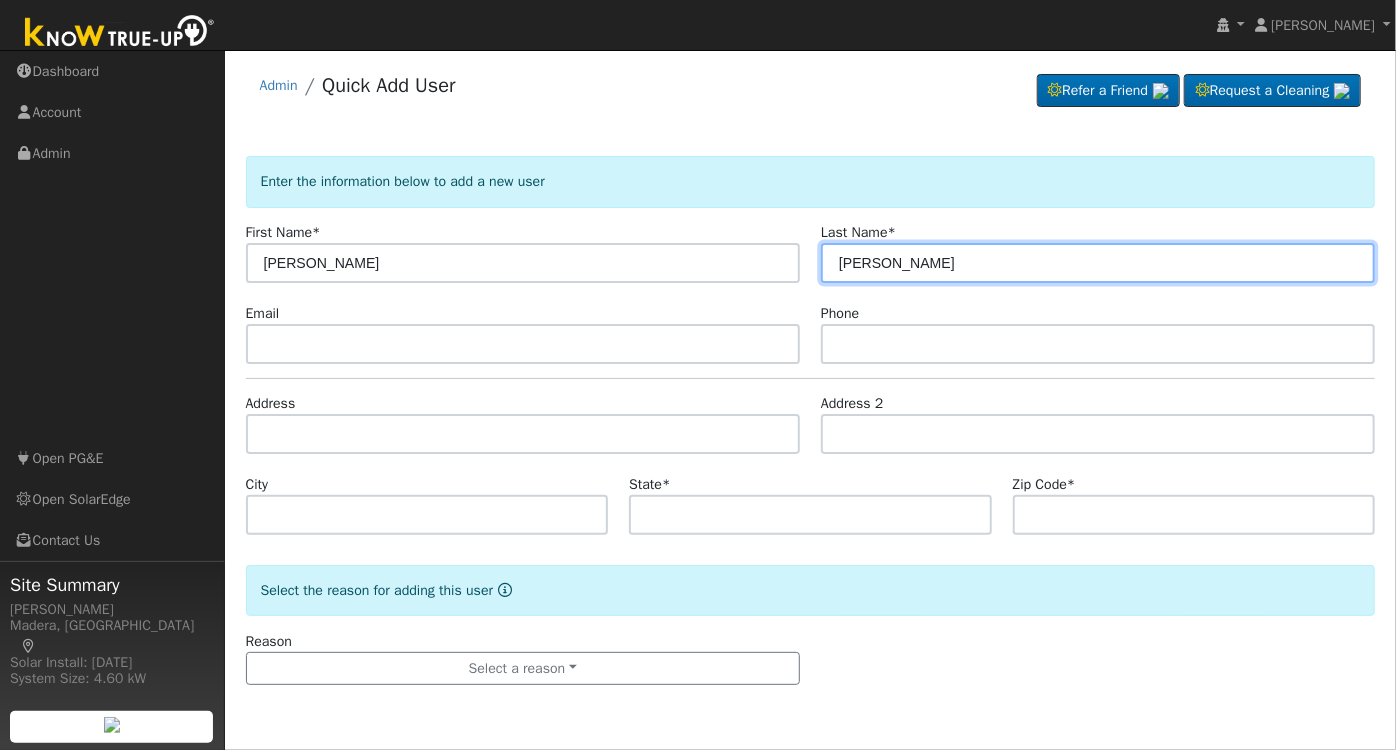 type on "Martinez" 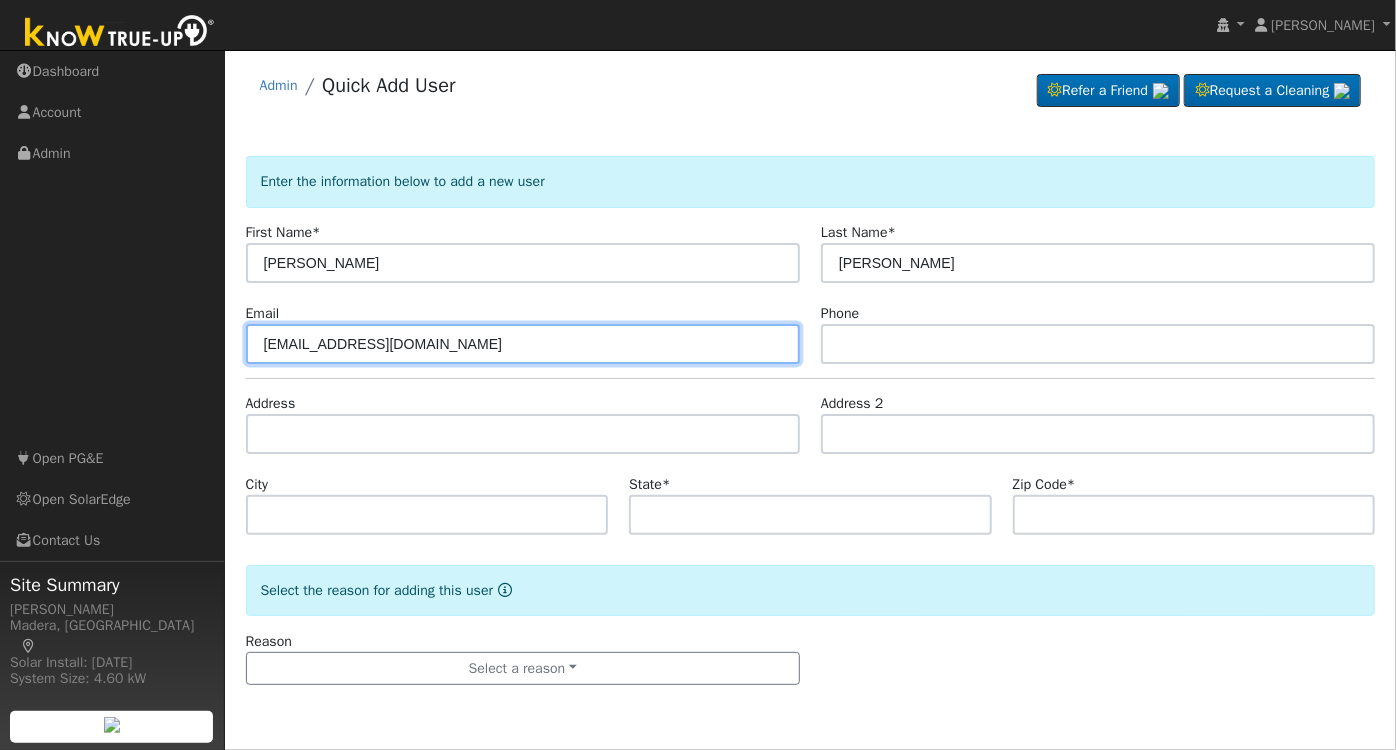 type on "jmartinez@acrisure.com" 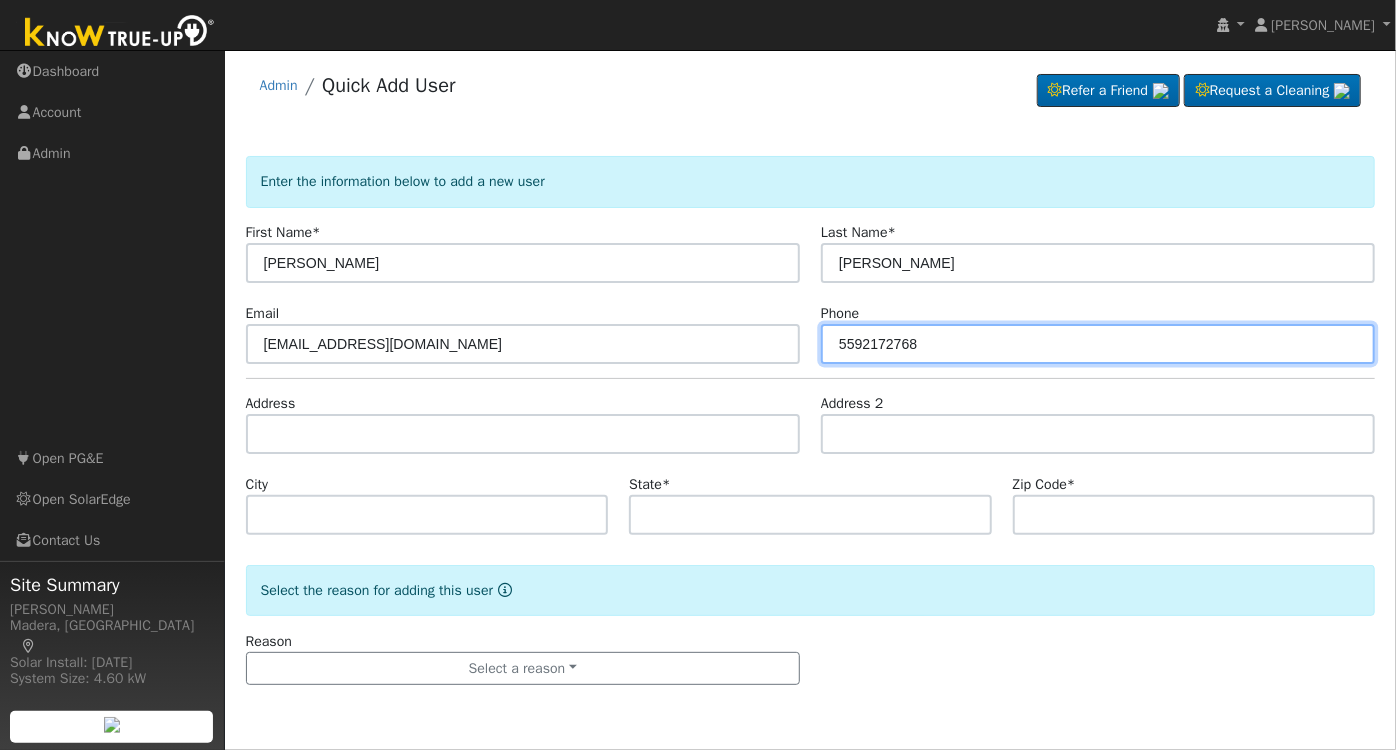 type on "5592172768" 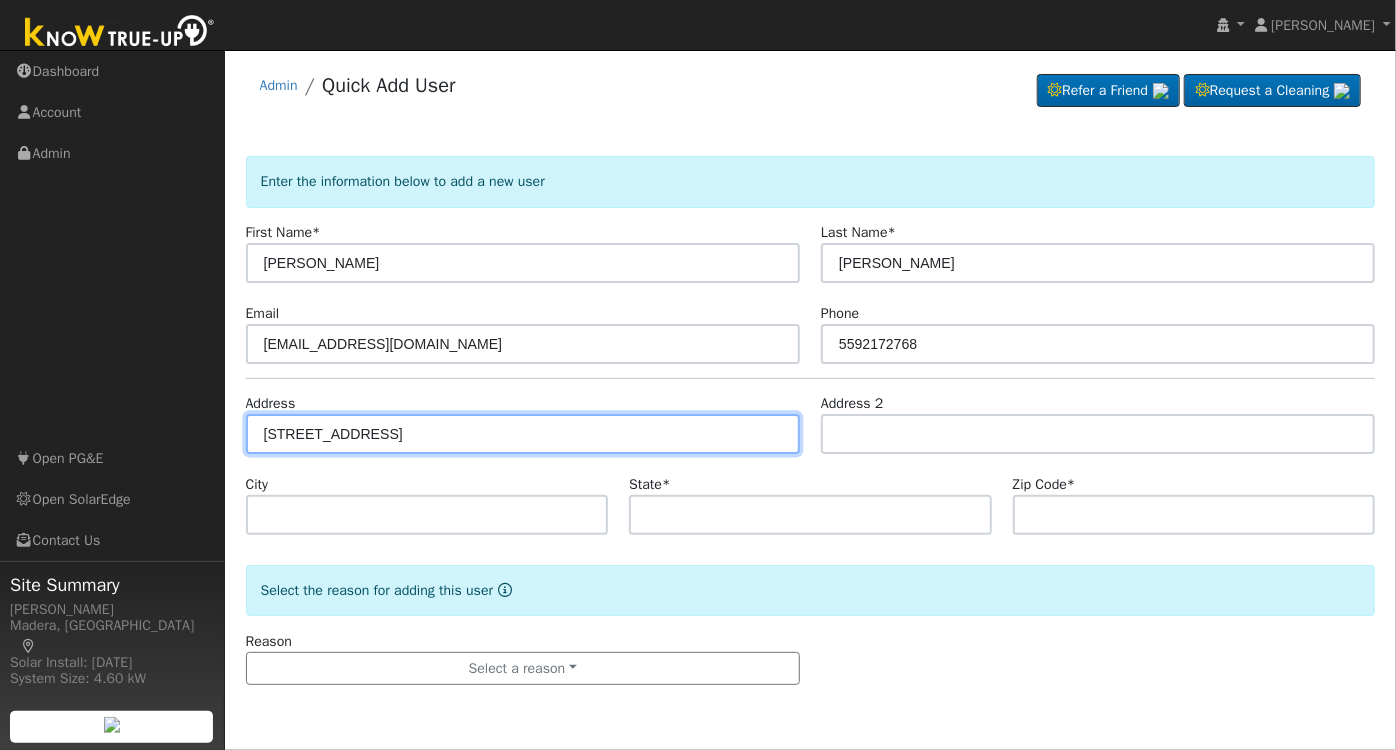 type on "12902 Eagles Nest Court East" 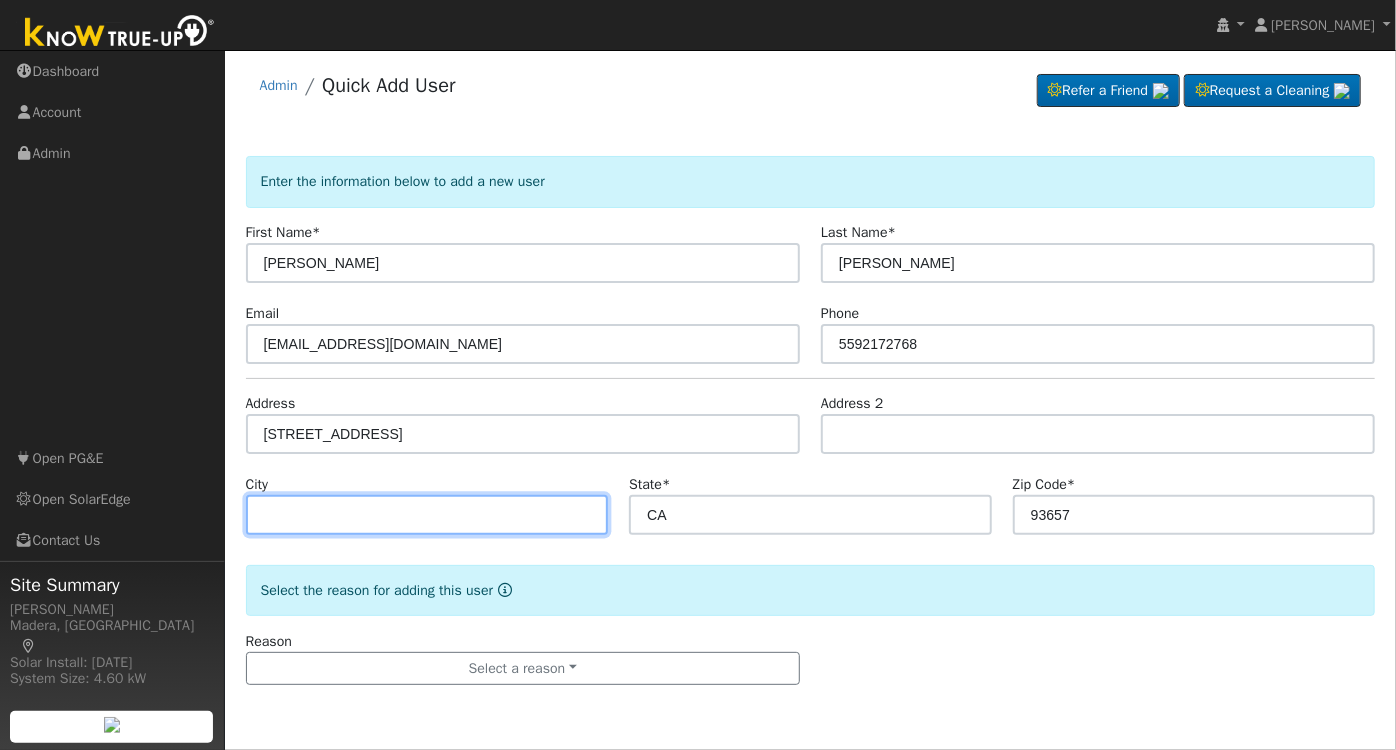 click at bounding box center (427, 515) 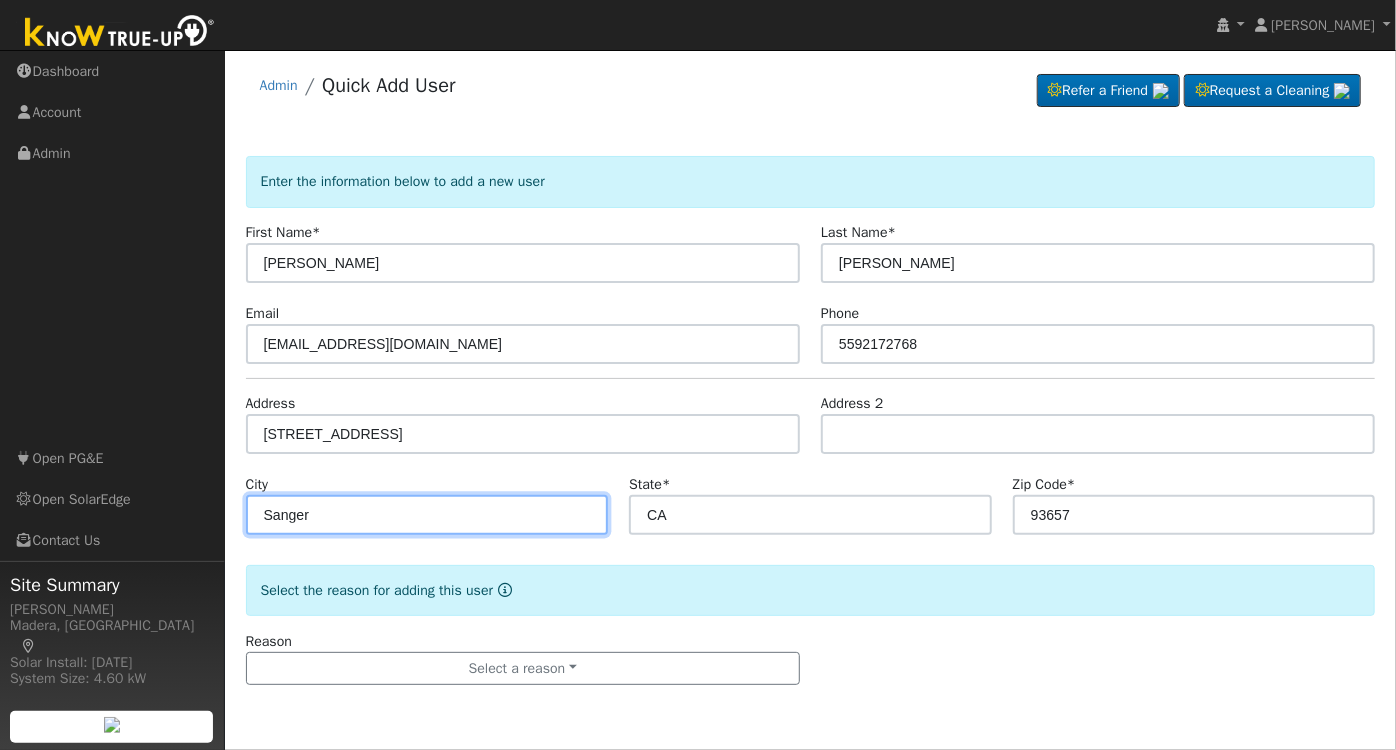 type on "Sanger" 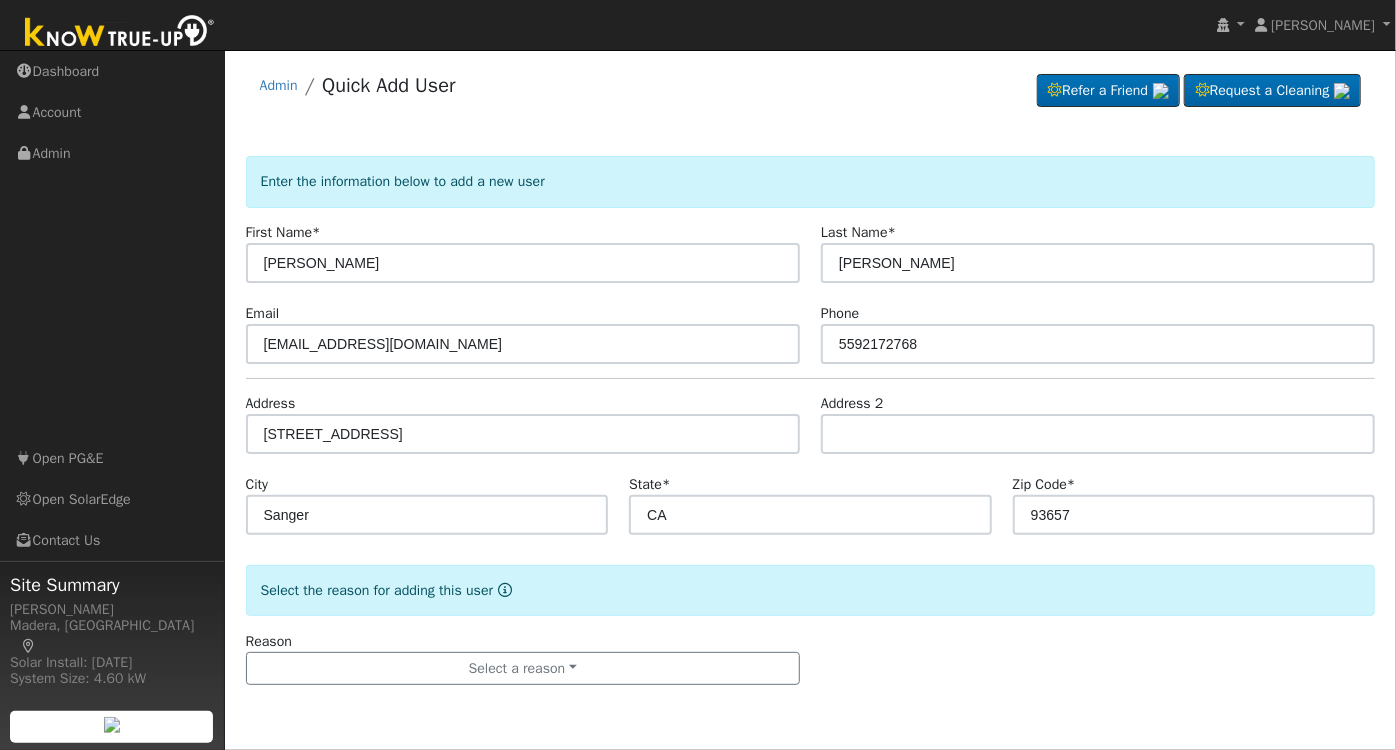 click on "Reason Select a reason New lead New customer adding solar New customer has solar" at bounding box center [810, 658] 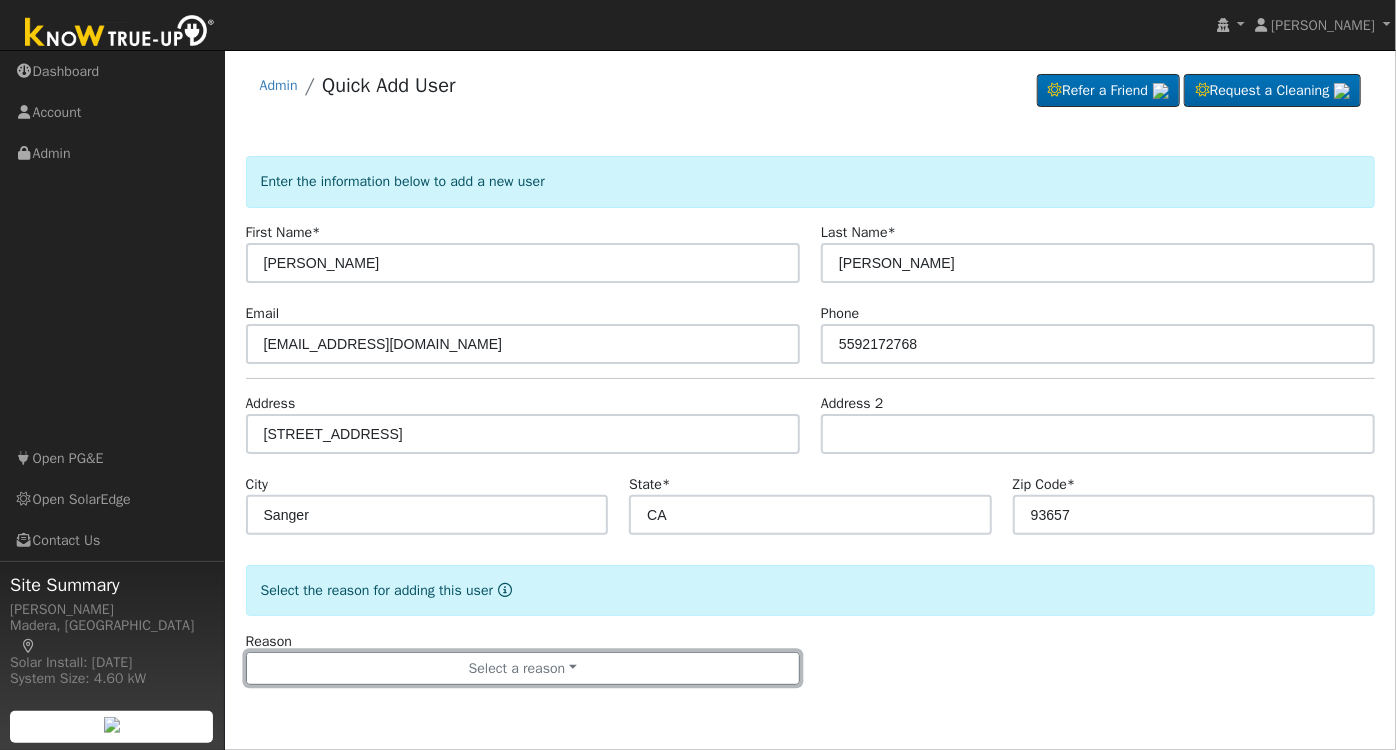 click on "Select a reason" at bounding box center [523, 669] 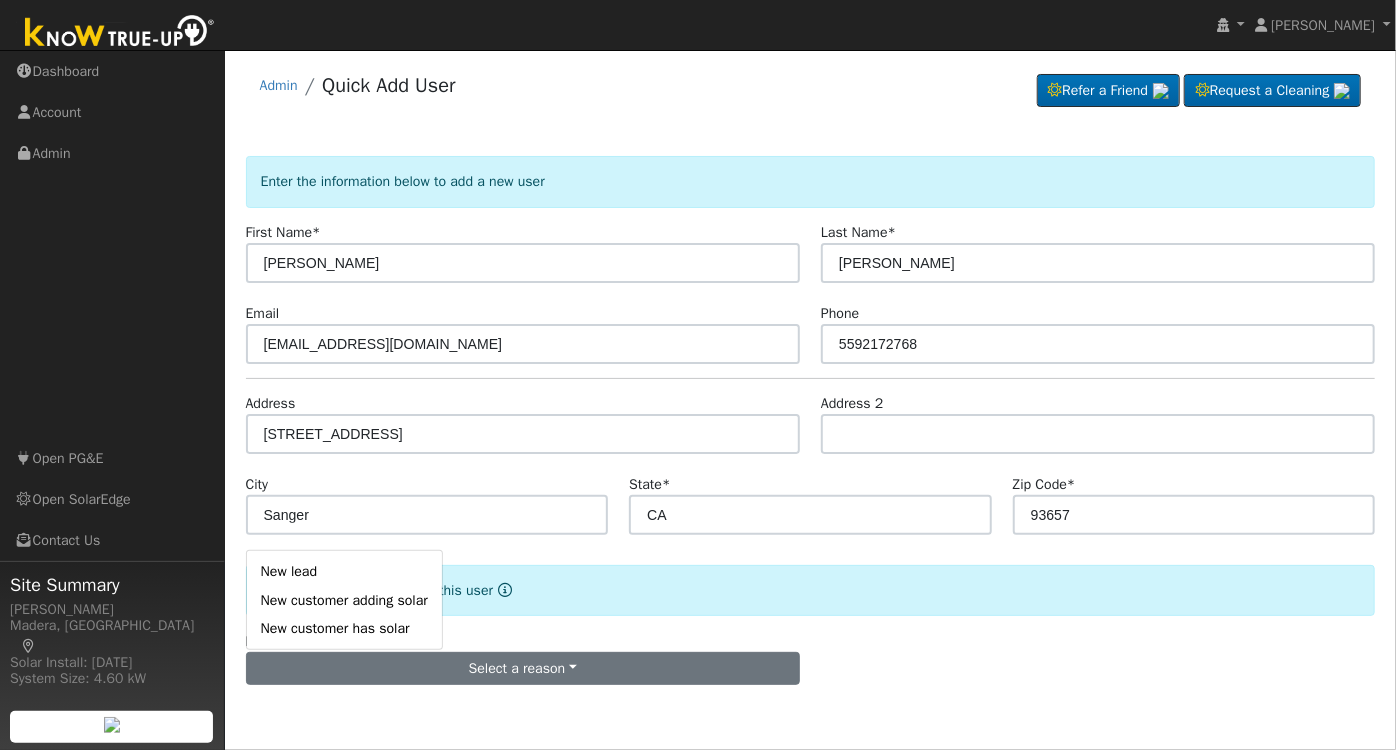 click on "New lead" at bounding box center [344, 572] 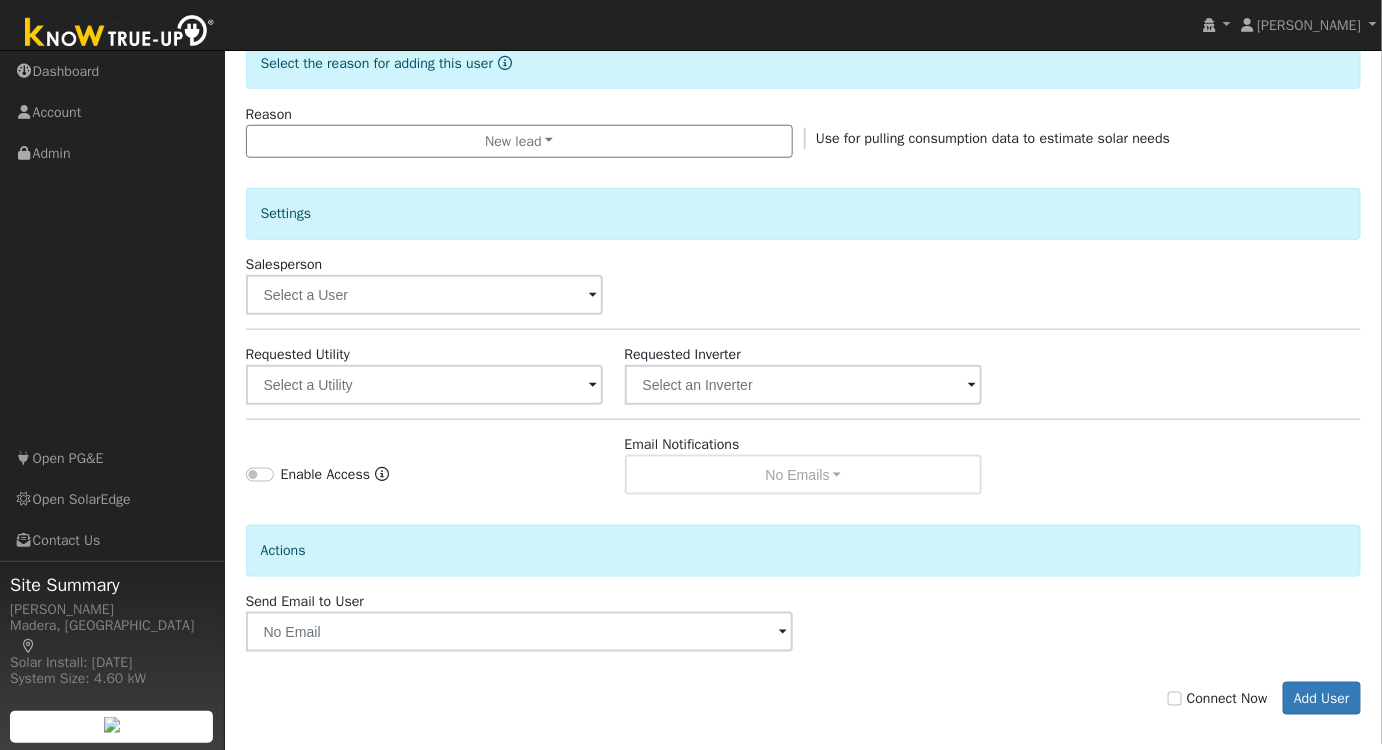 scroll, scrollTop: 538, scrollLeft: 0, axis: vertical 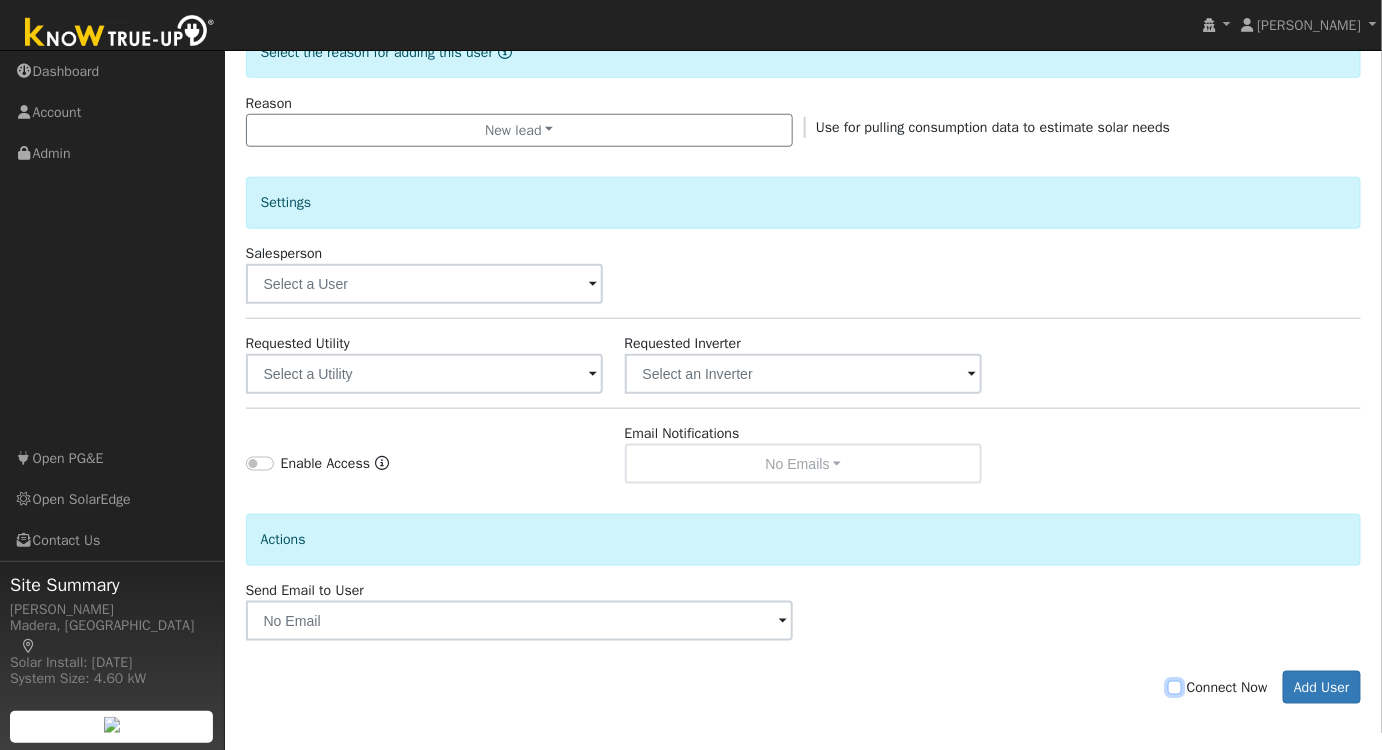 click on "Connect Now" at bounding box center [1175, 688] 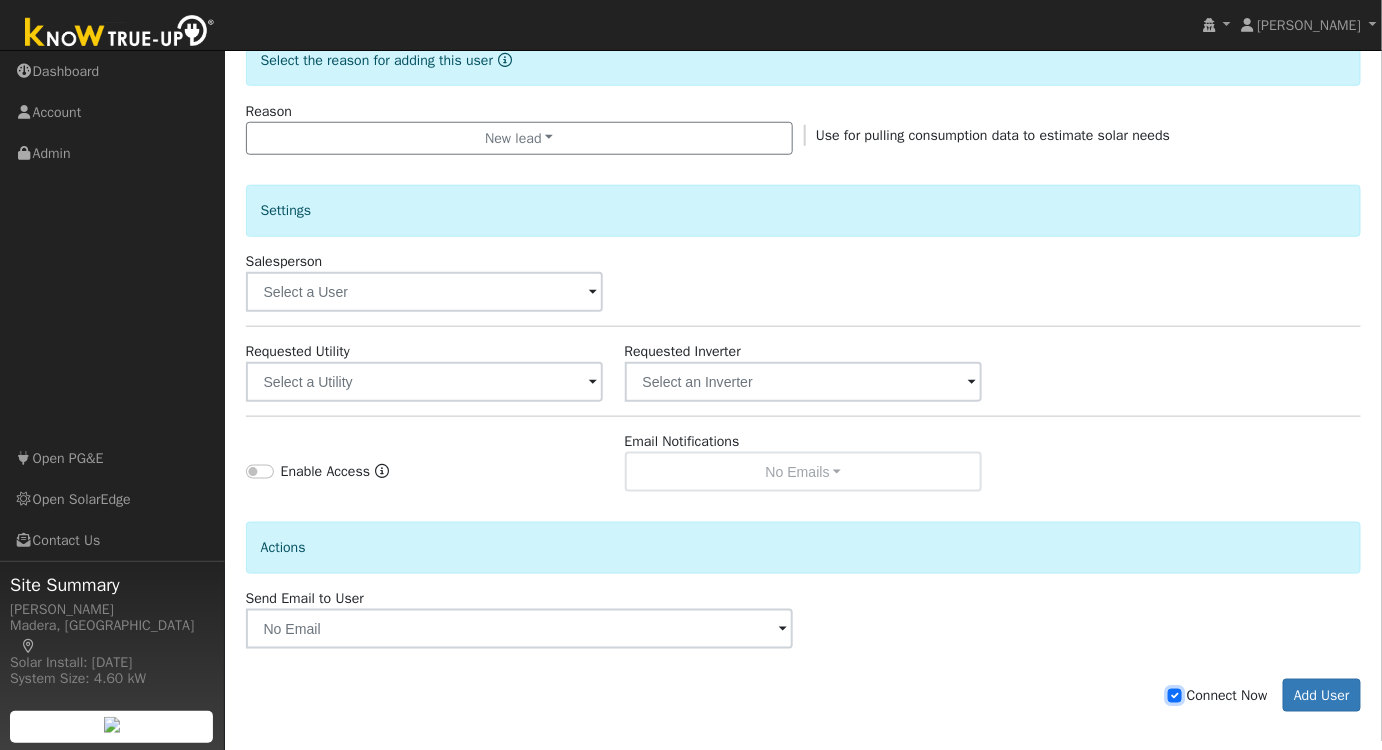 scroll, scrollTop: 538, scrollLeft: 0, axis: vertical 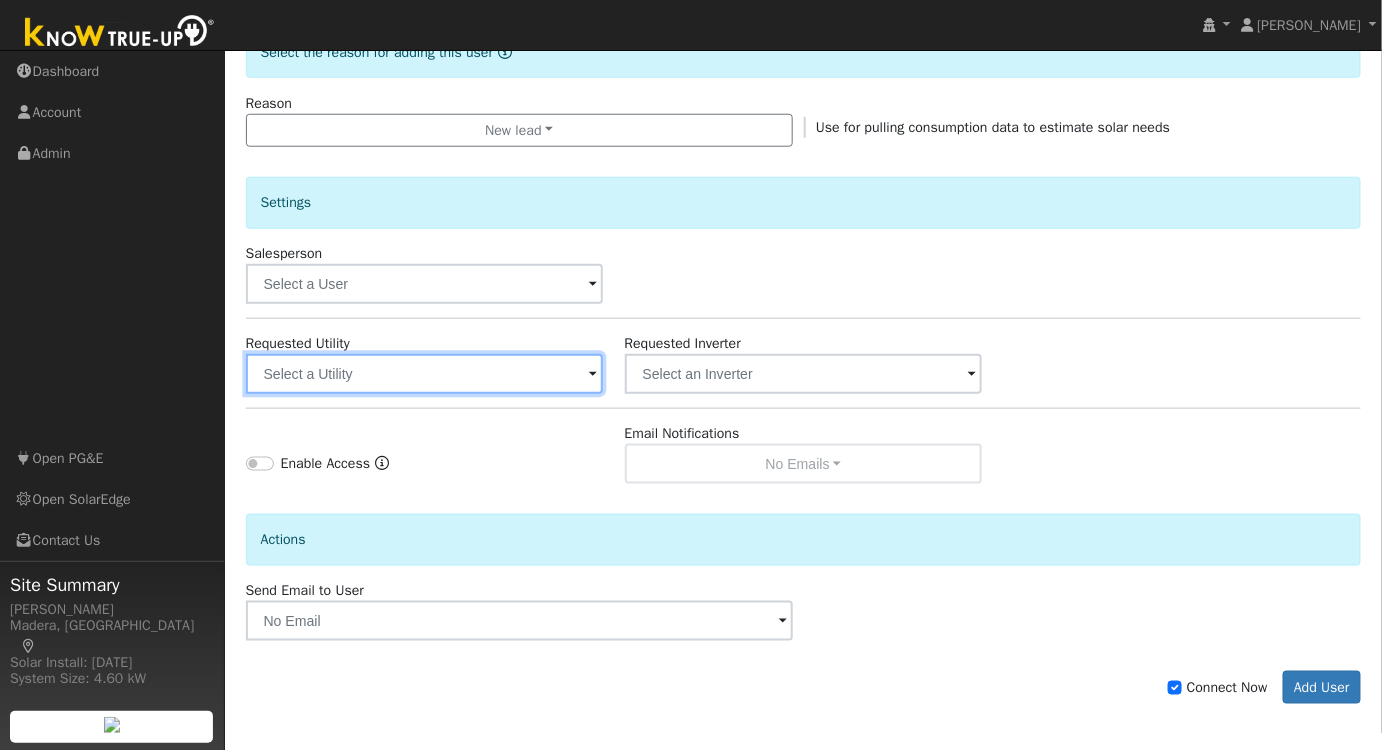 click at bounding box center (425, 374) 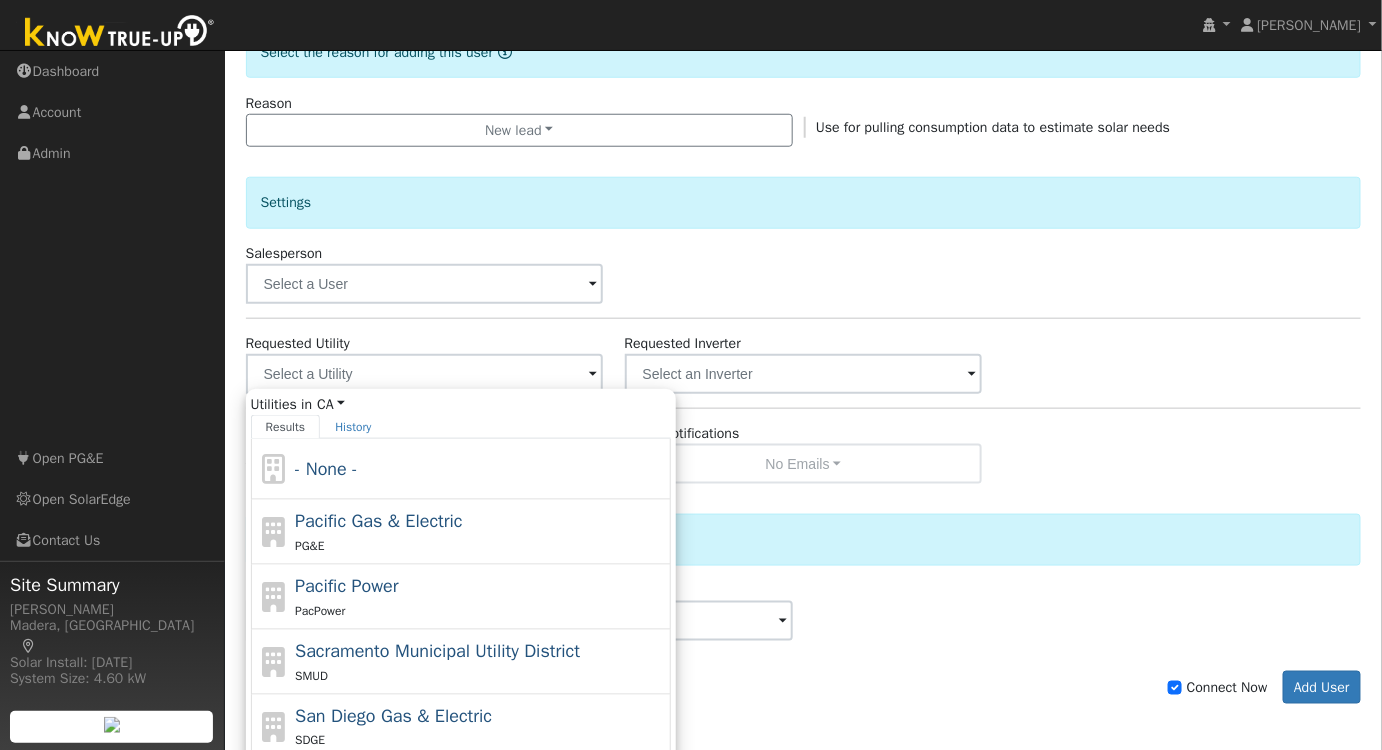 click on "PG&E" at bounding box center [480, 545] 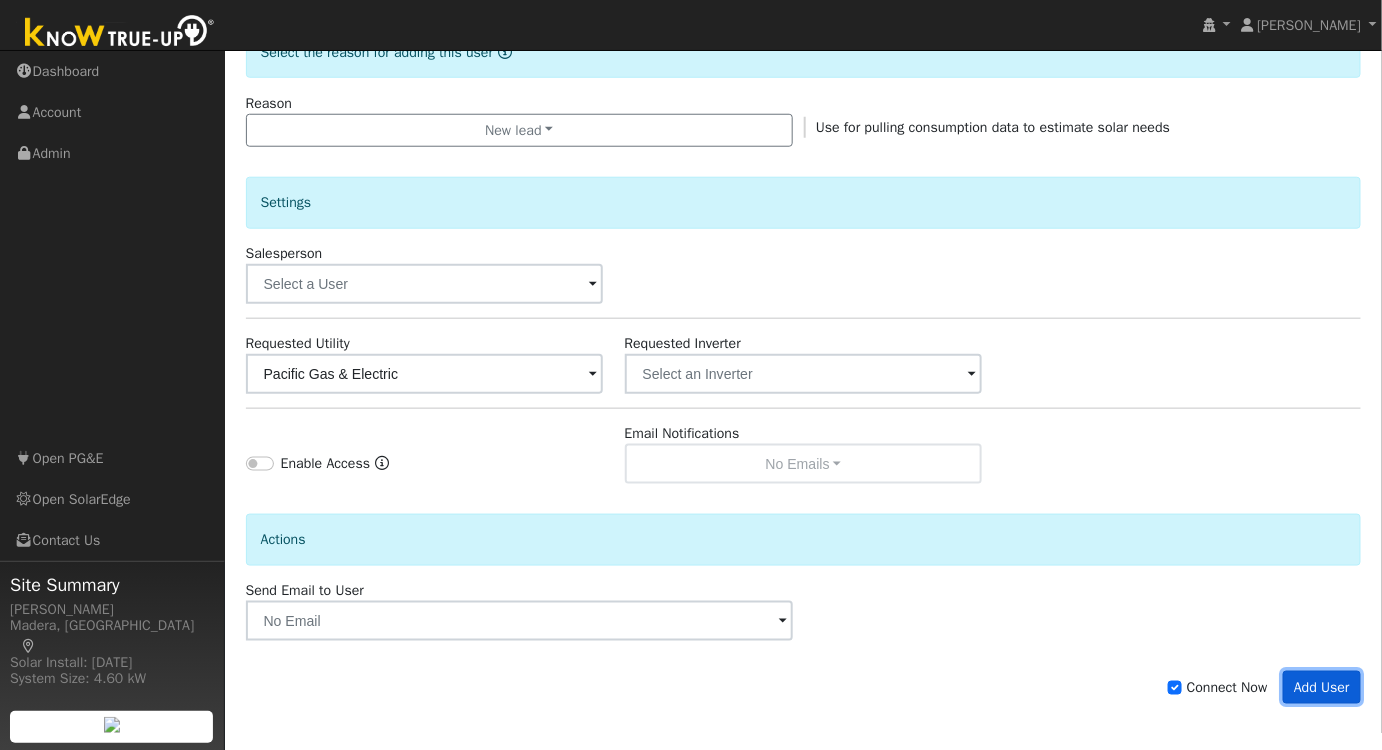 click on "Add User" at bounding box center (1322, 688) 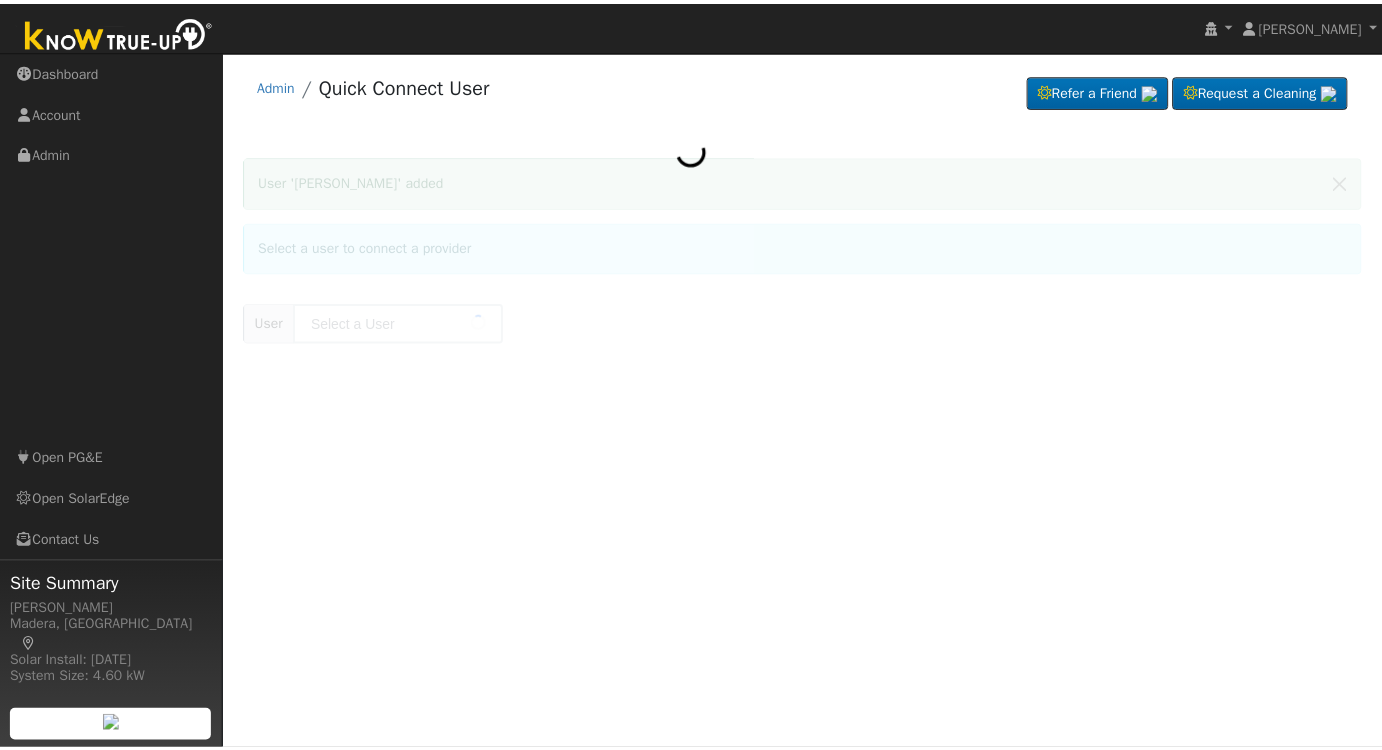 scroll, scrollTop: 0, scrollLeft: 0, axis: both 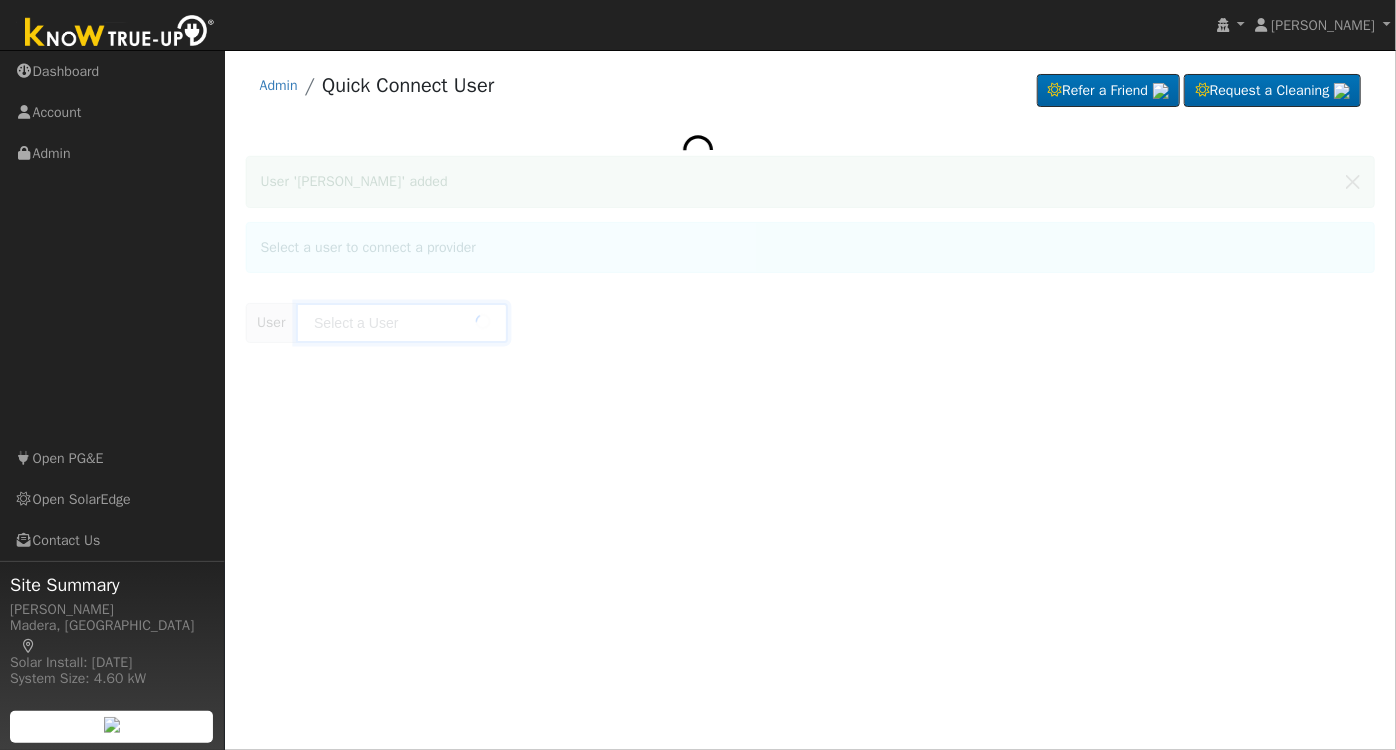 type on "[PERSON_NAME]" 